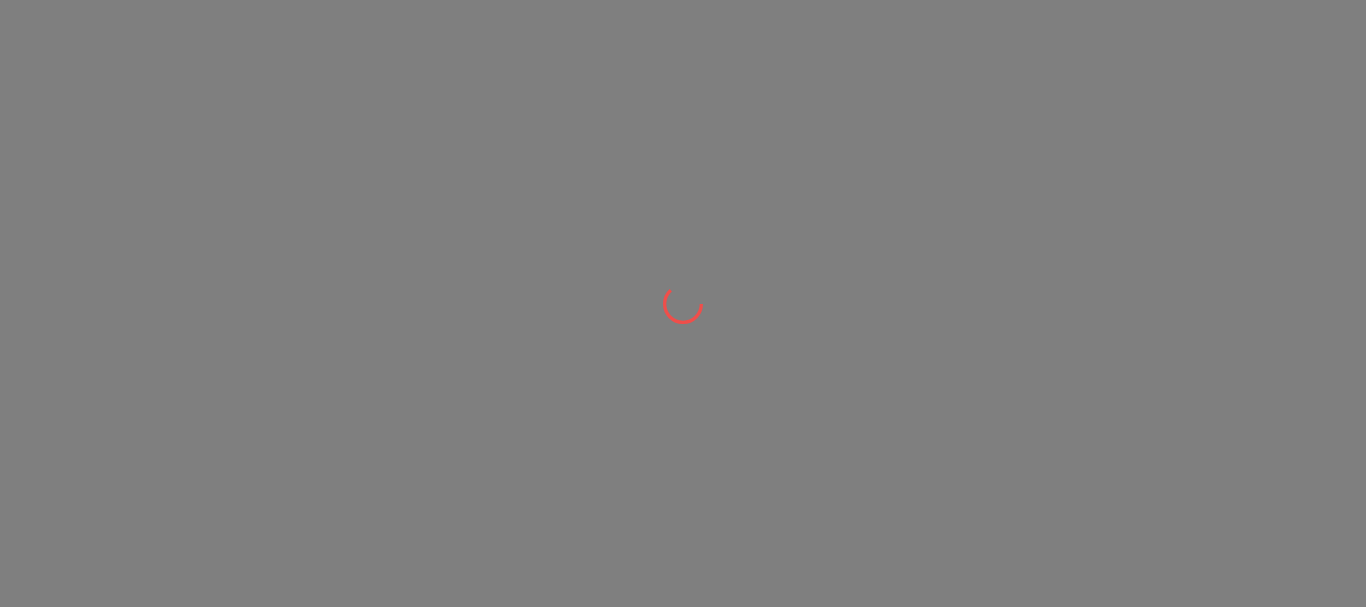 scroll, scrollTop: 0, scrollLeft: 0, axis: both 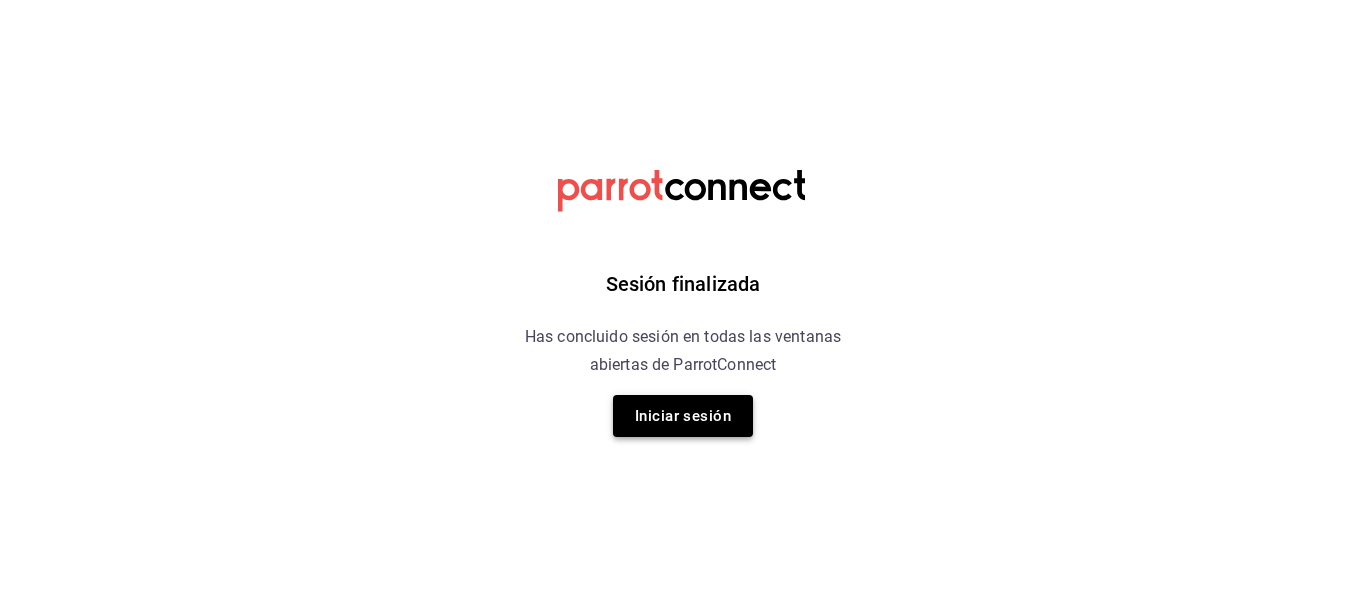 click on "Iniciar sesión" at bounding box center [683, 416] 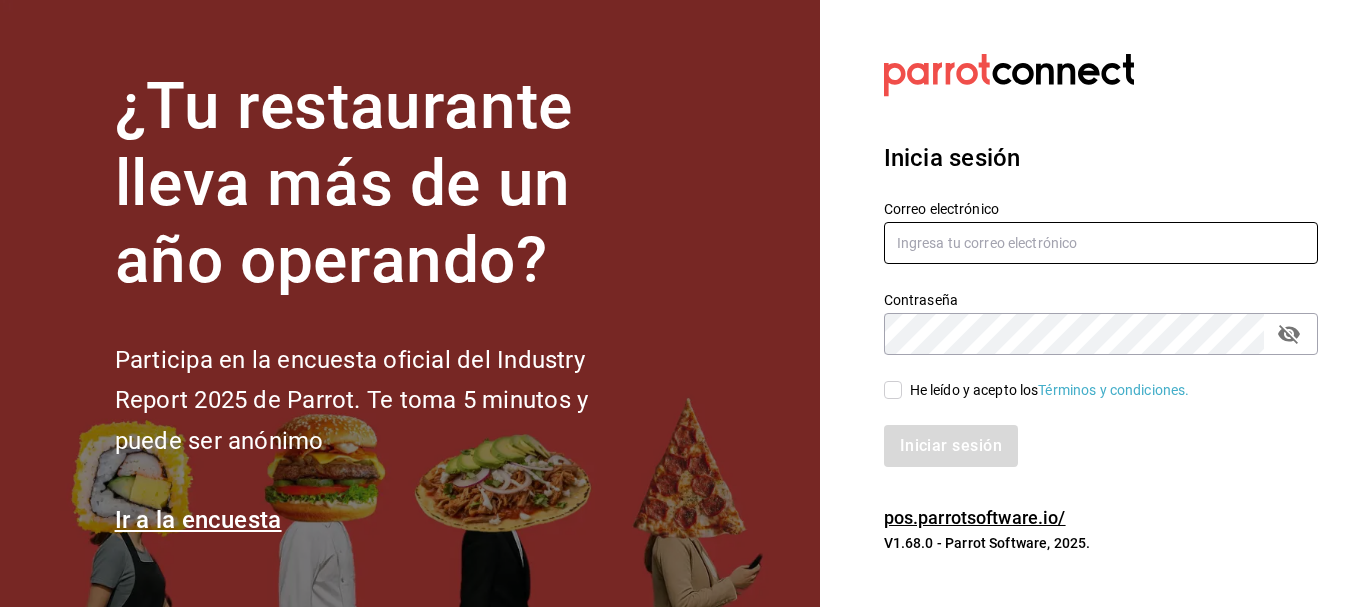 type on "[EMAIL]" 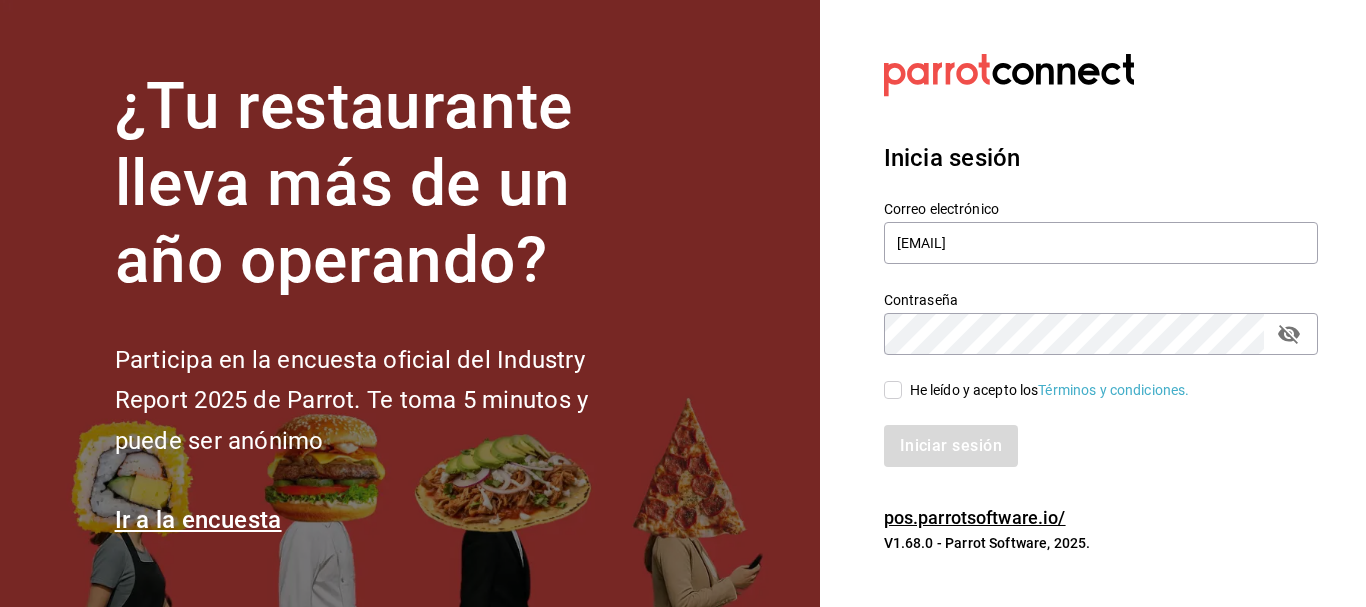 click on "He leído y acepto los  Términos y condiciones." at bounding box center (893, 390) 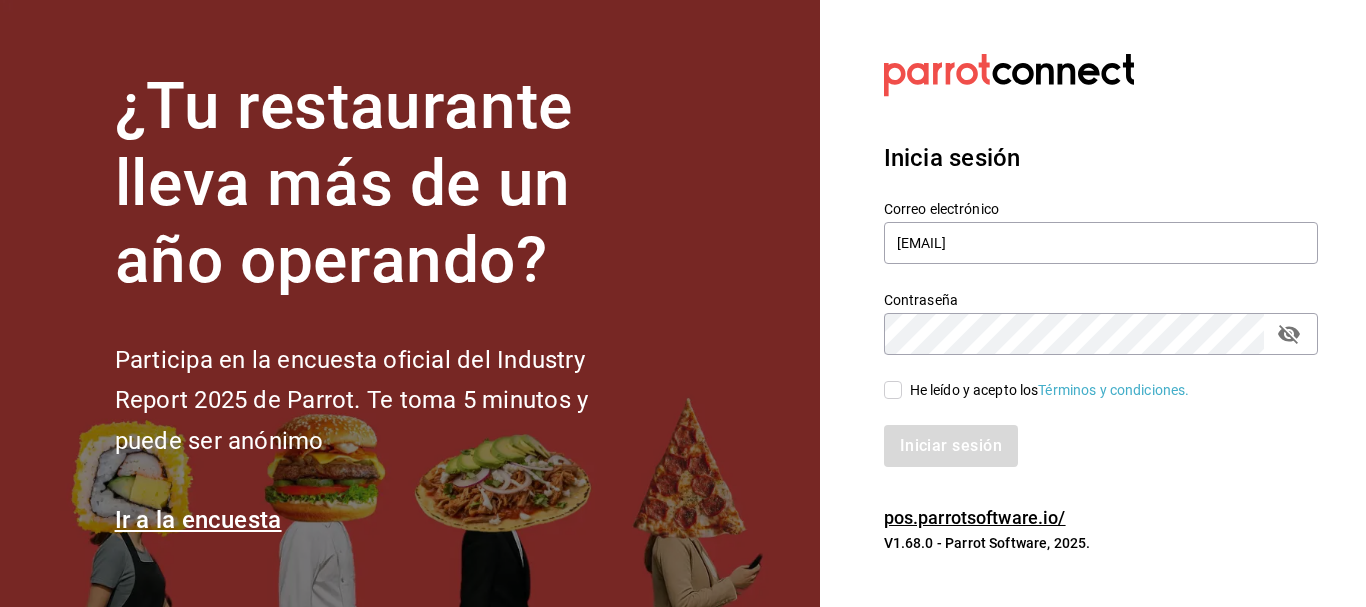 checkbox on "true" 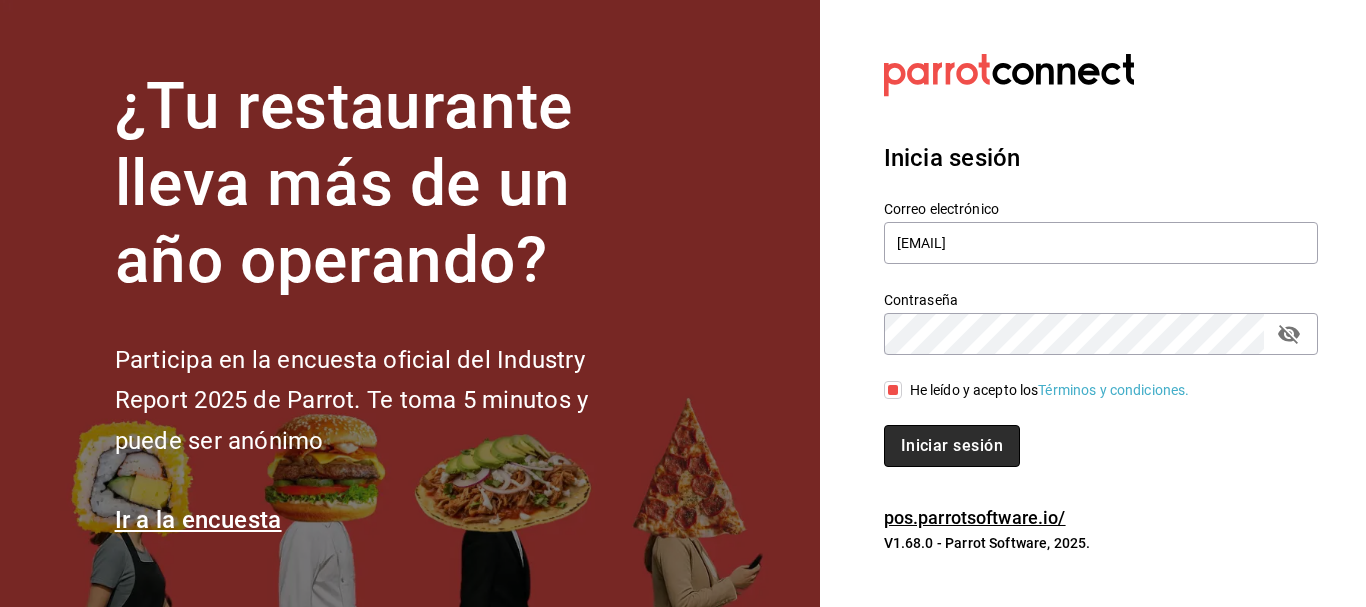 click on "Iniciar sesión" at bounding box center (952, 446) 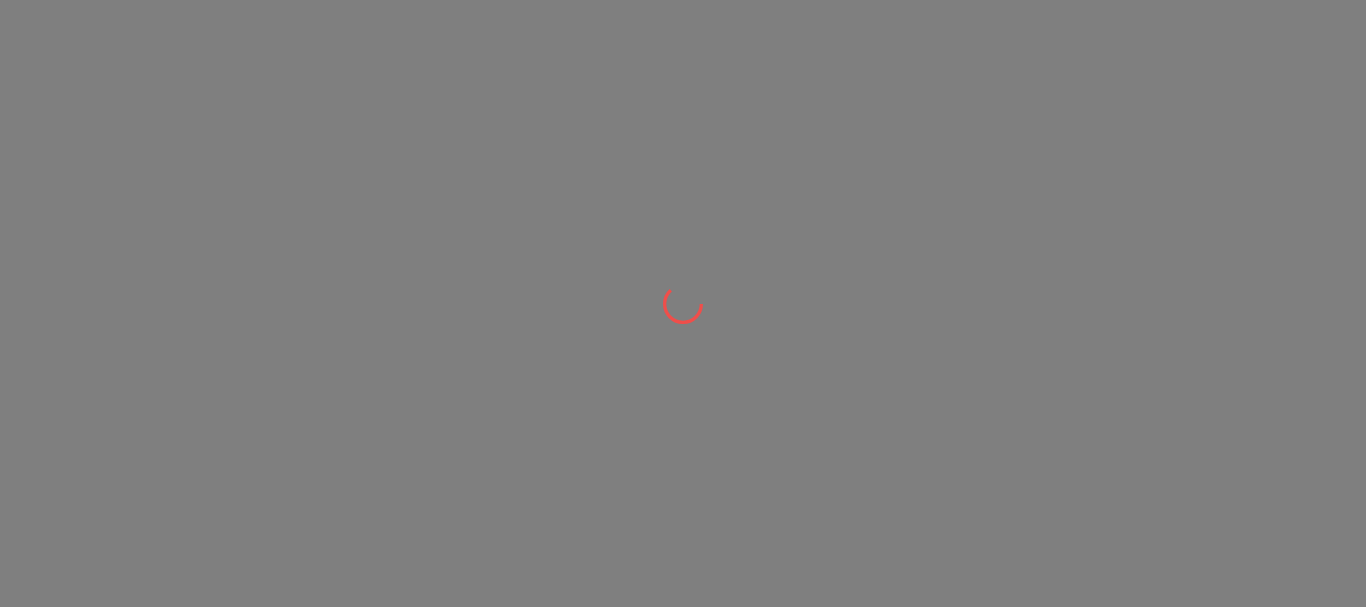 scroll, scrollTop: 0, scrollLeft: 0, axis: both 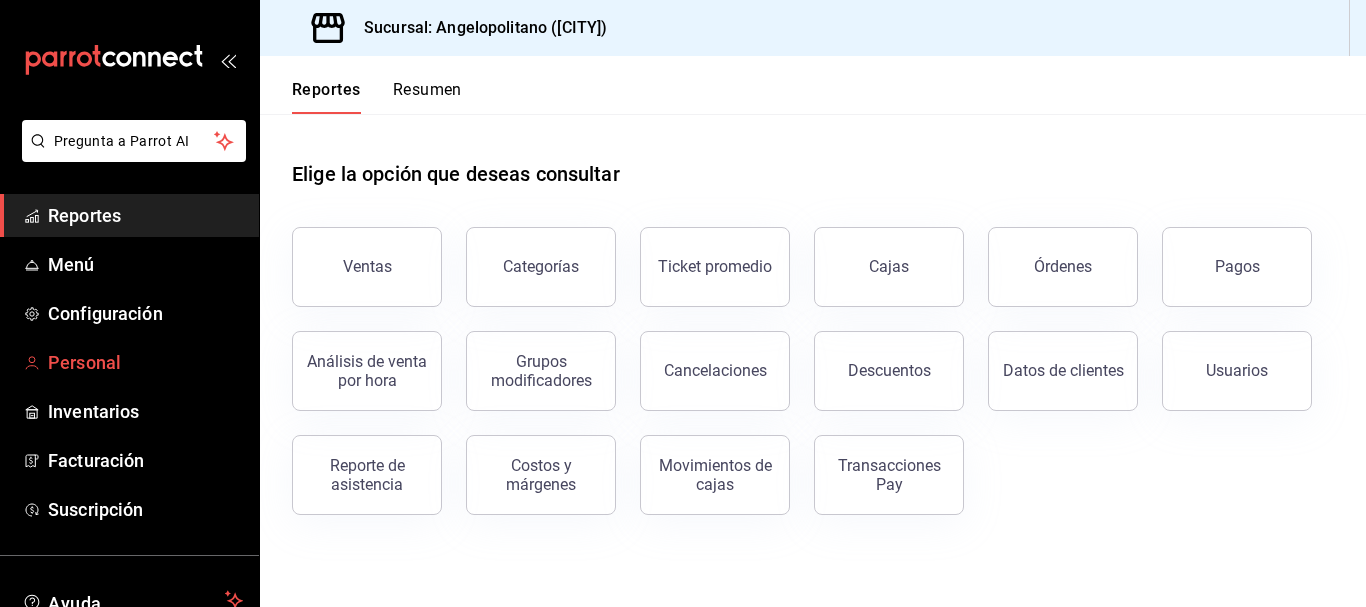 click on "Personal" at bounding box center (145, 362) 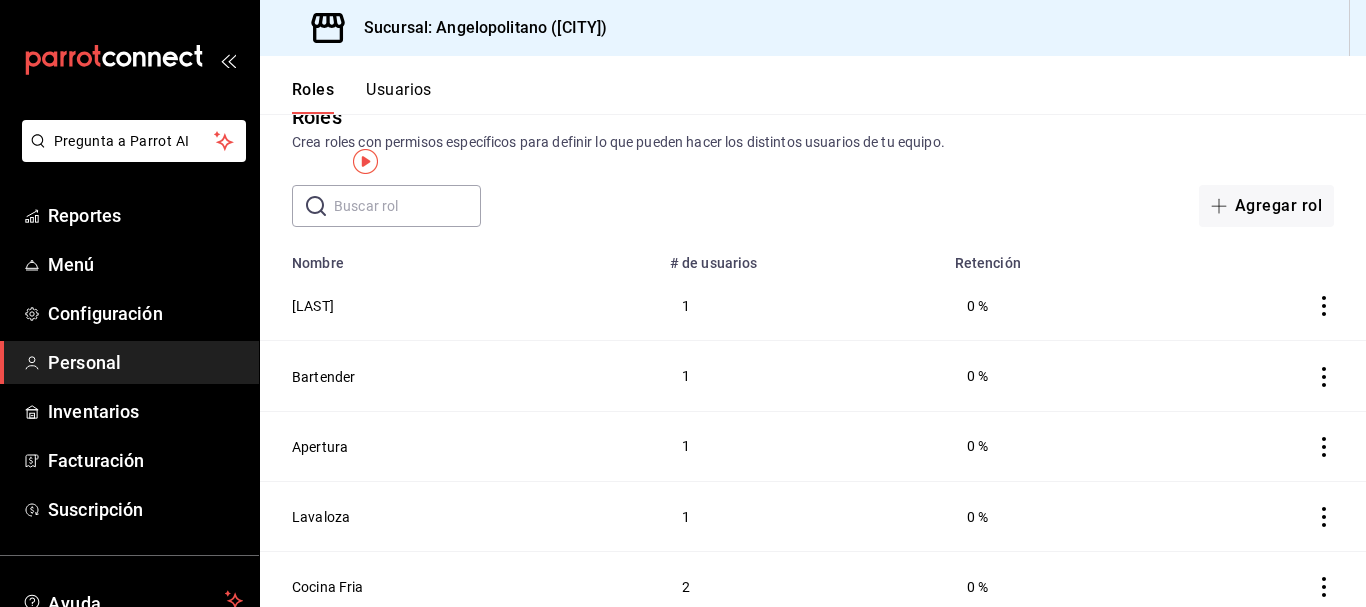 scroll, scrollTop: 0, scrollLeft: 0, axis: both 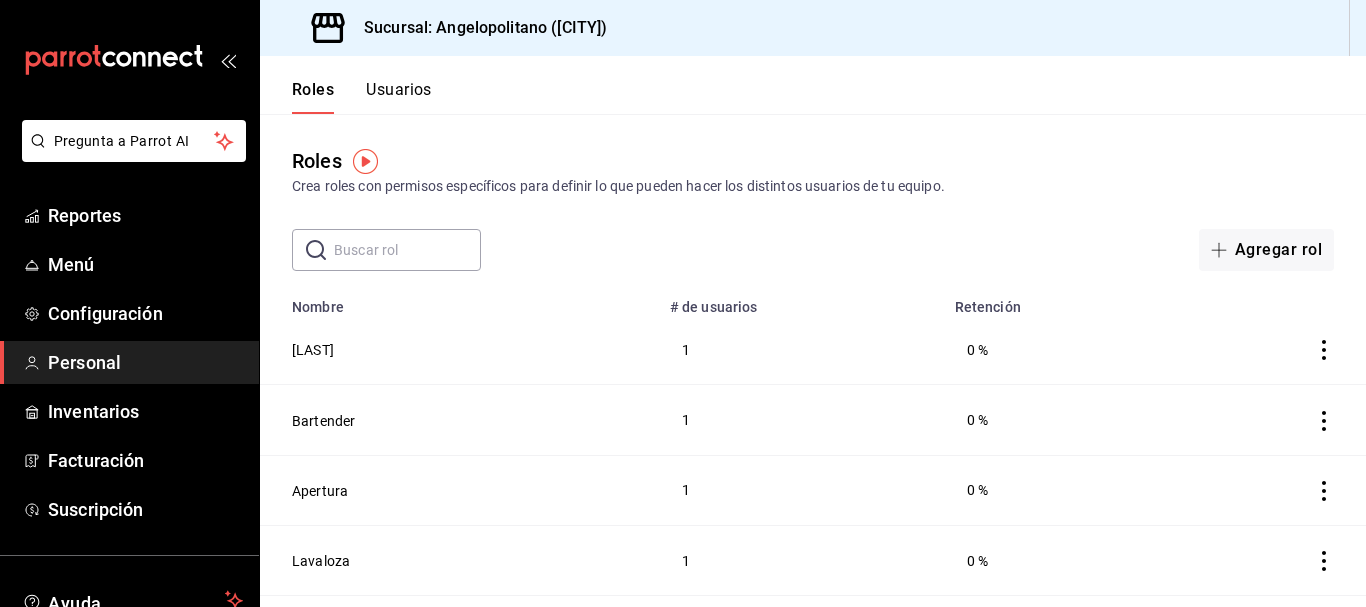 click on "Usuarios" at bounding box center [399, 97] 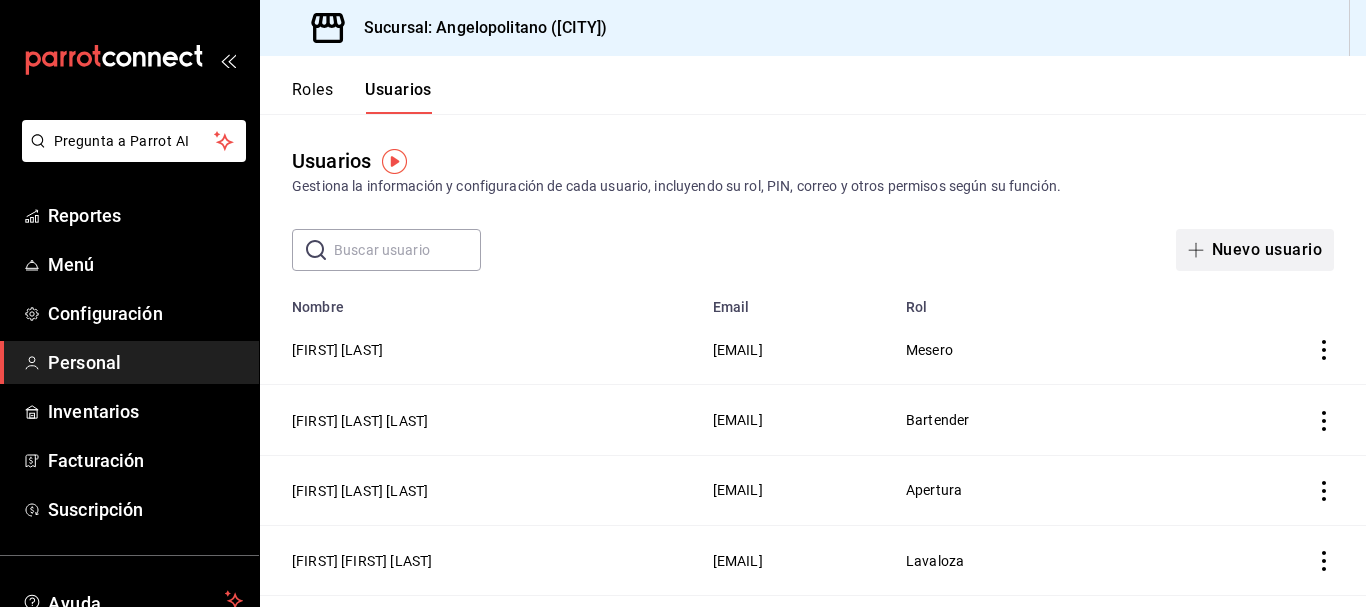 click on "Nuevo usuario" at bounding box center (1255, 250) 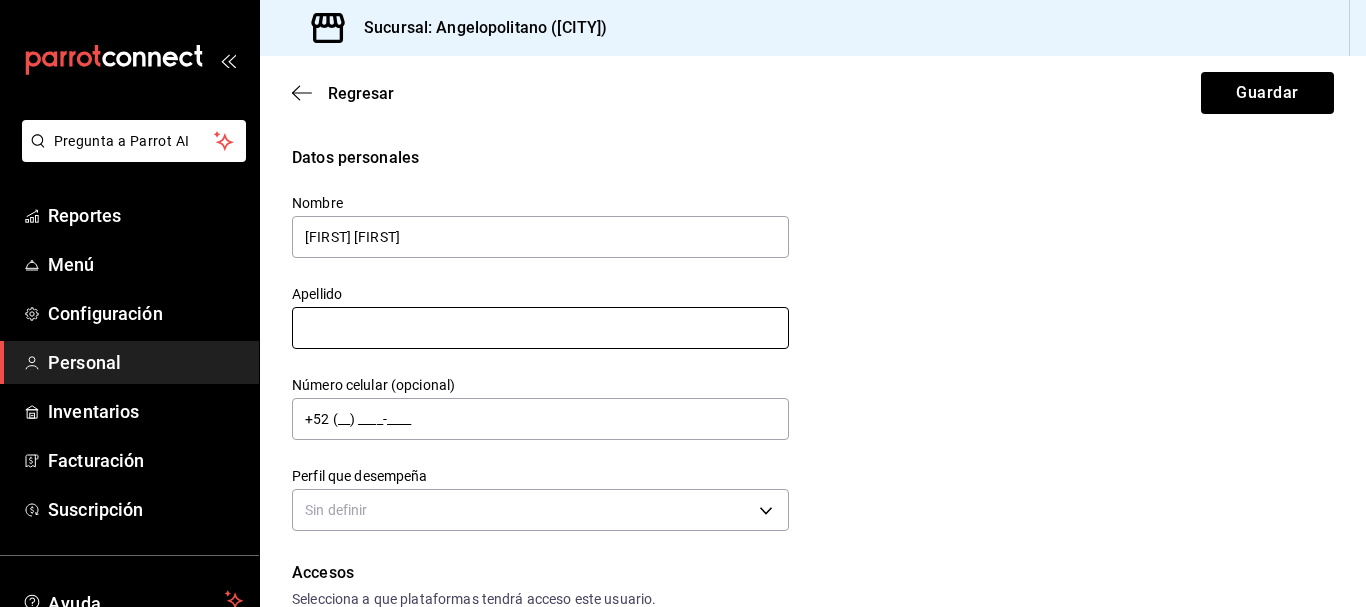 type on "[FIRST] [FIRST]" 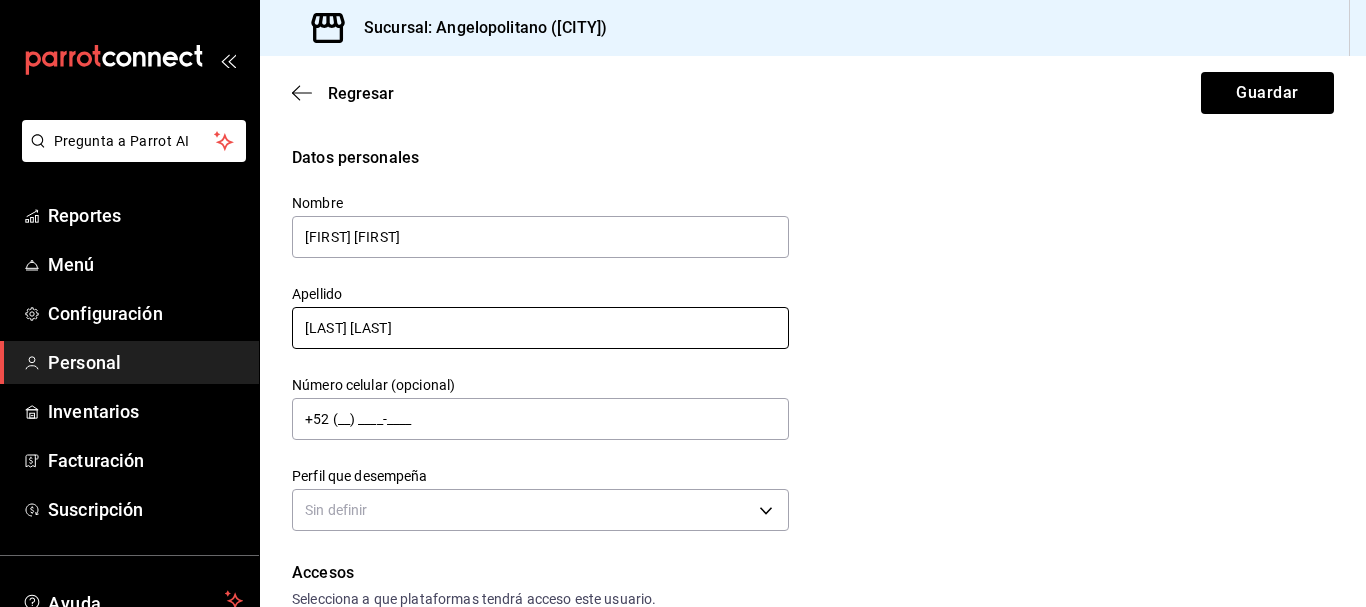type on "[LAST] [LAST]" 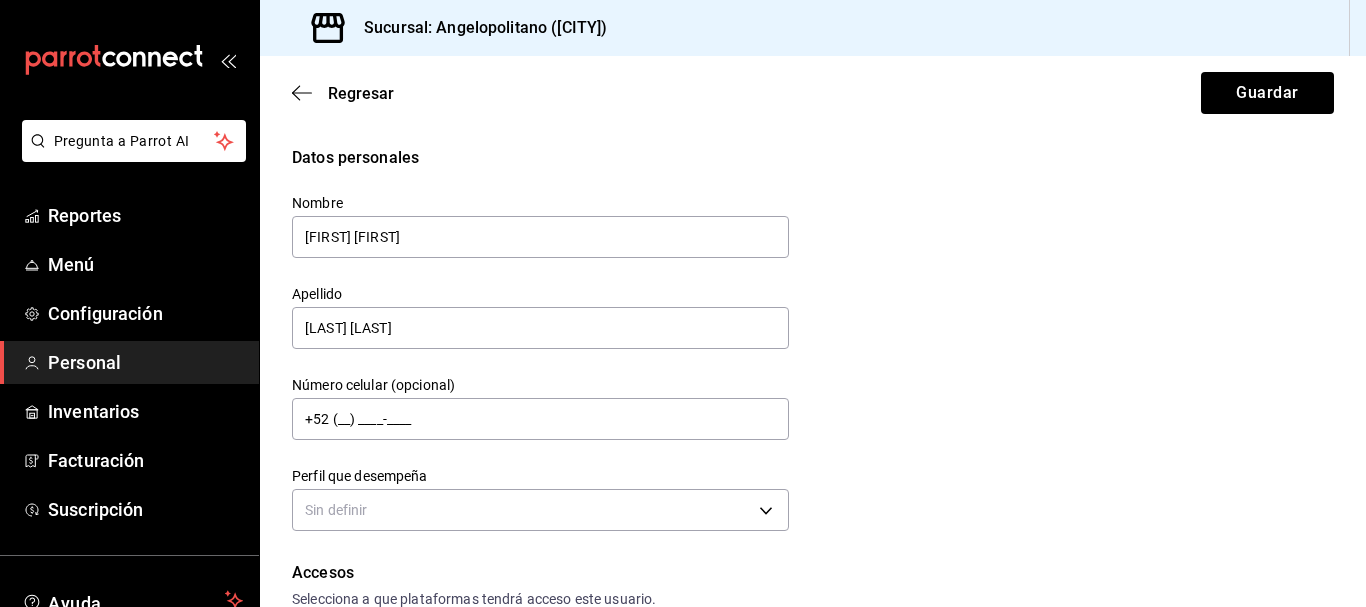 drag, startPoint x: 341, startPoint y: 329, endPoint x: 698, endPoint y: 151, distance: 398.91476 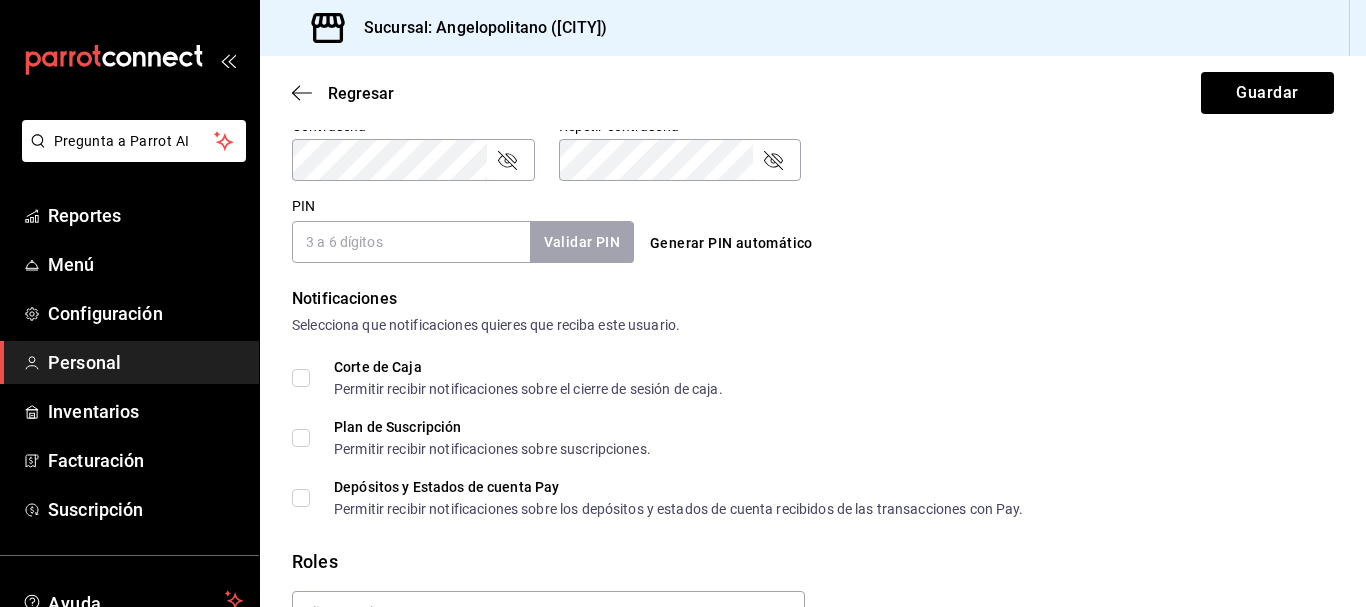 scroll, scrollTop: 871, scrollLeft: 0, axis: vertical 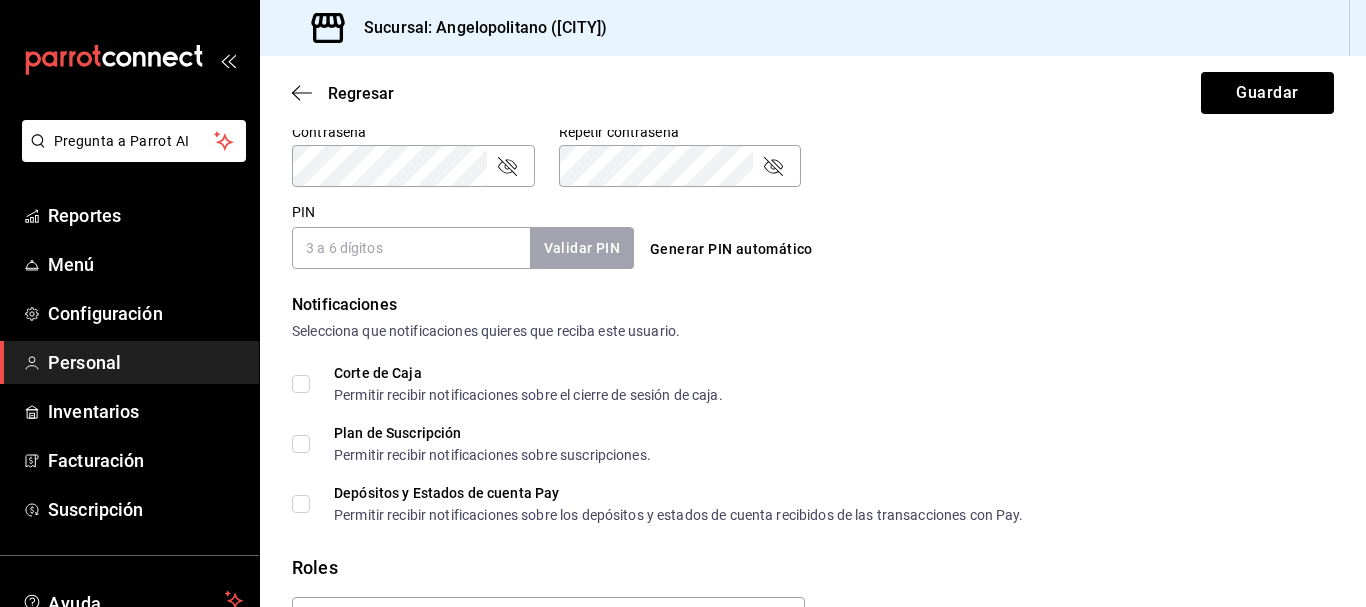 click on "PIN" at bounding box center (411, 248) 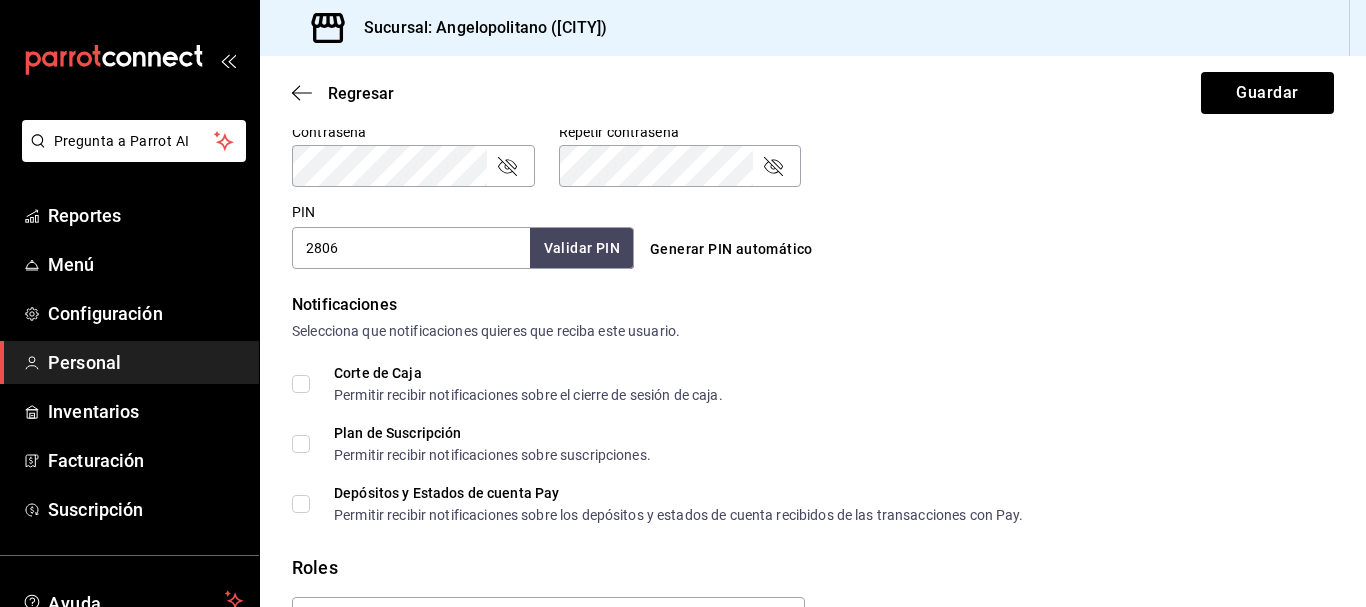 type on "2806" 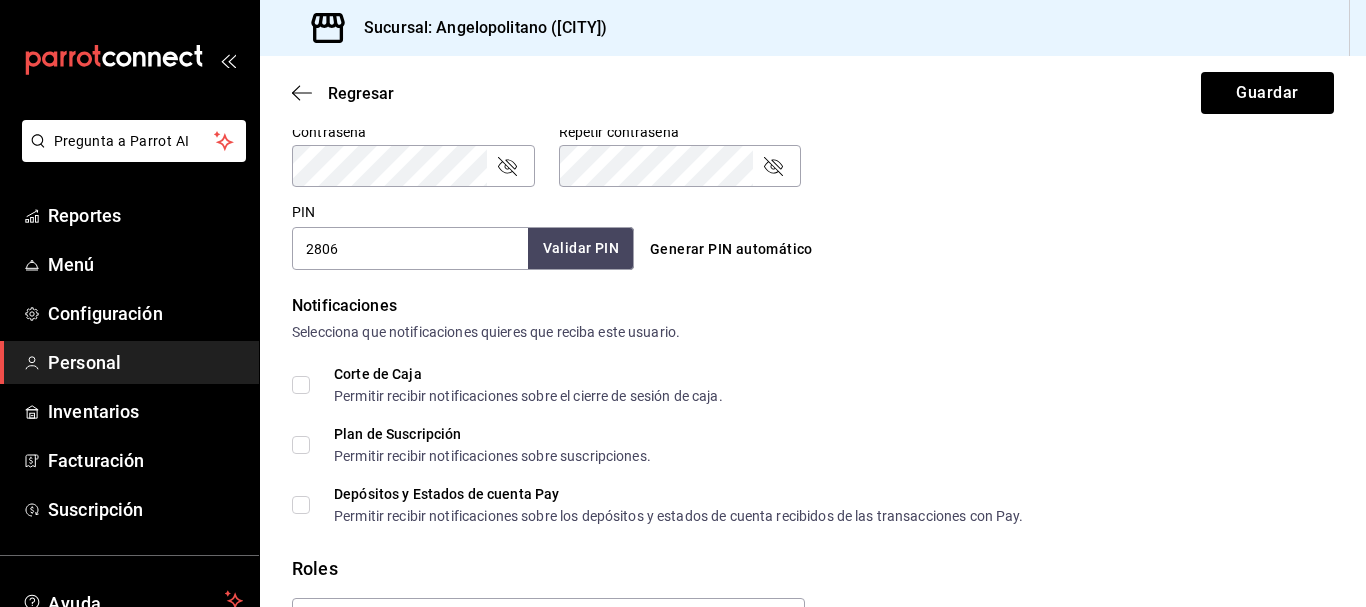 click on "Validar PIN" at bounding box center (581, 248) 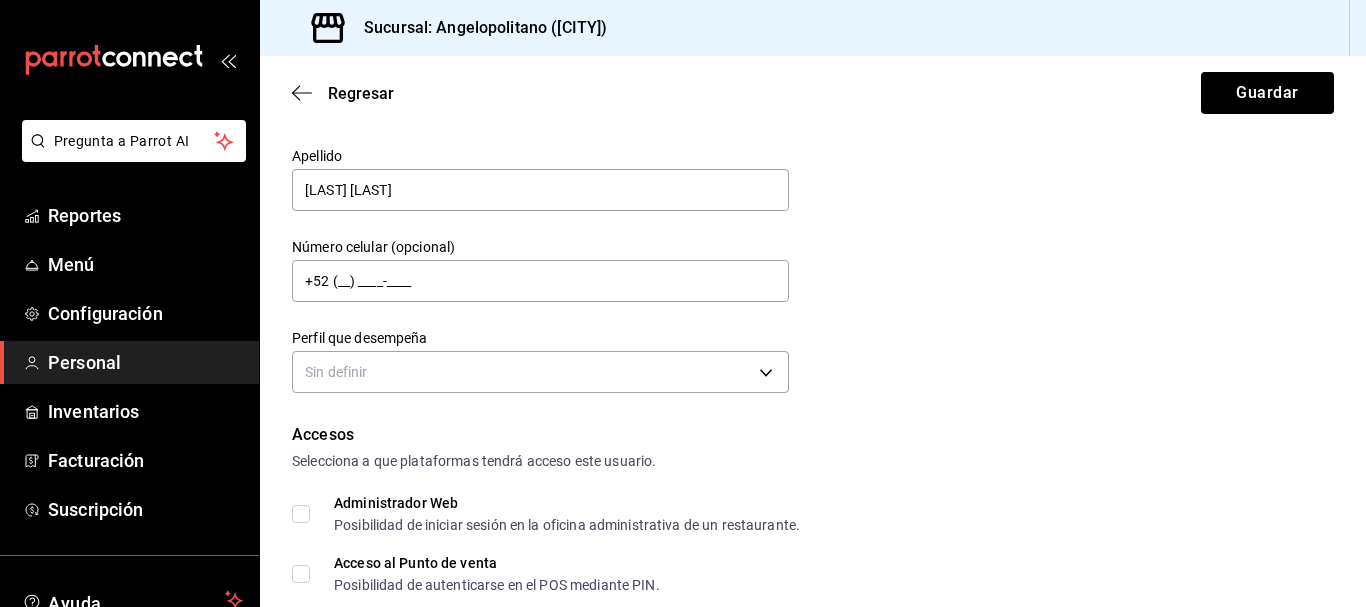 scroll, scrollTop: 0, scrollLeft: 0, axis: both 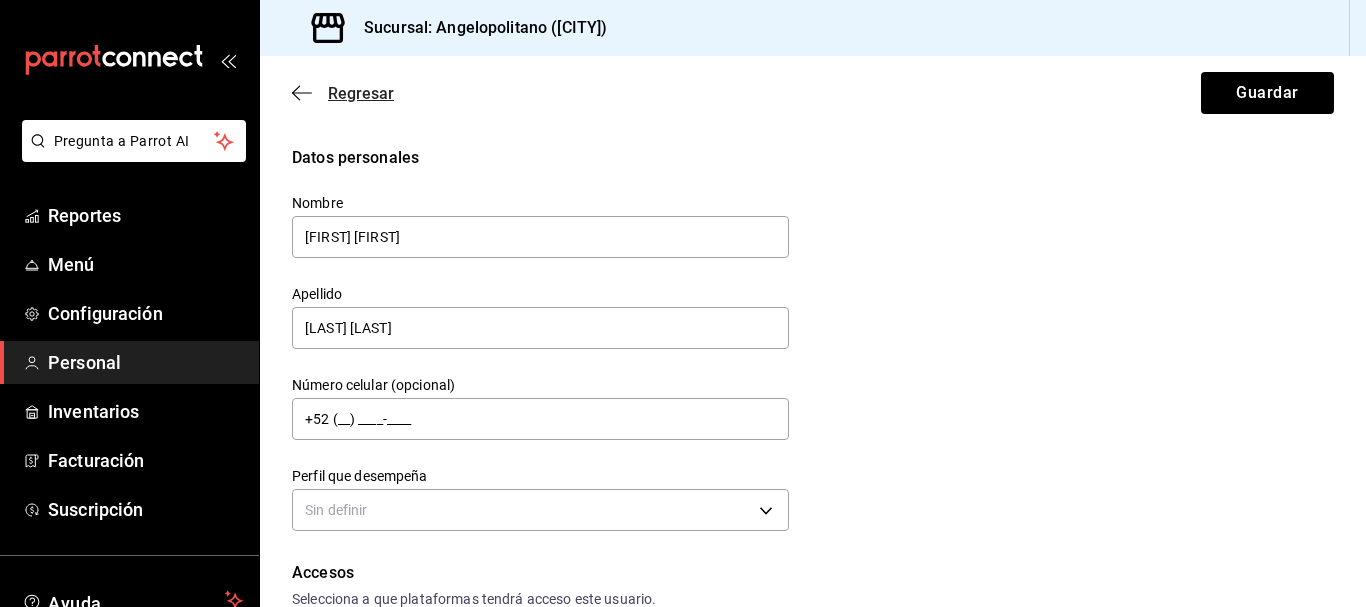 click 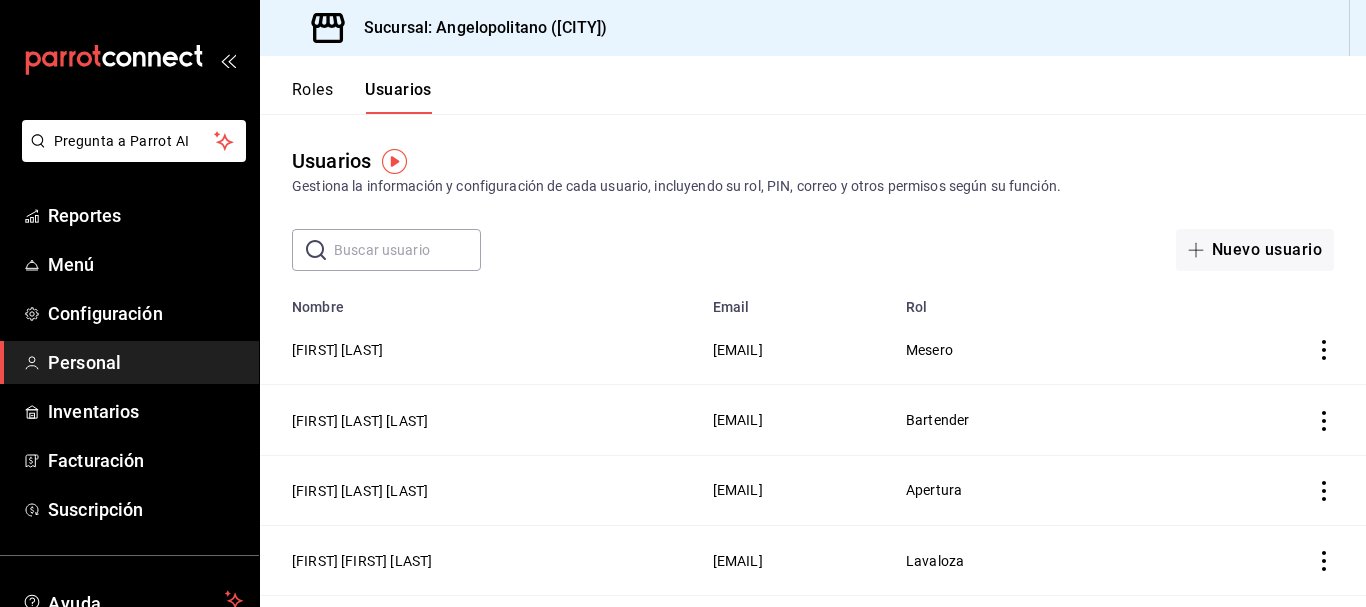 click on "Roles" at bounding box center [312, 97] 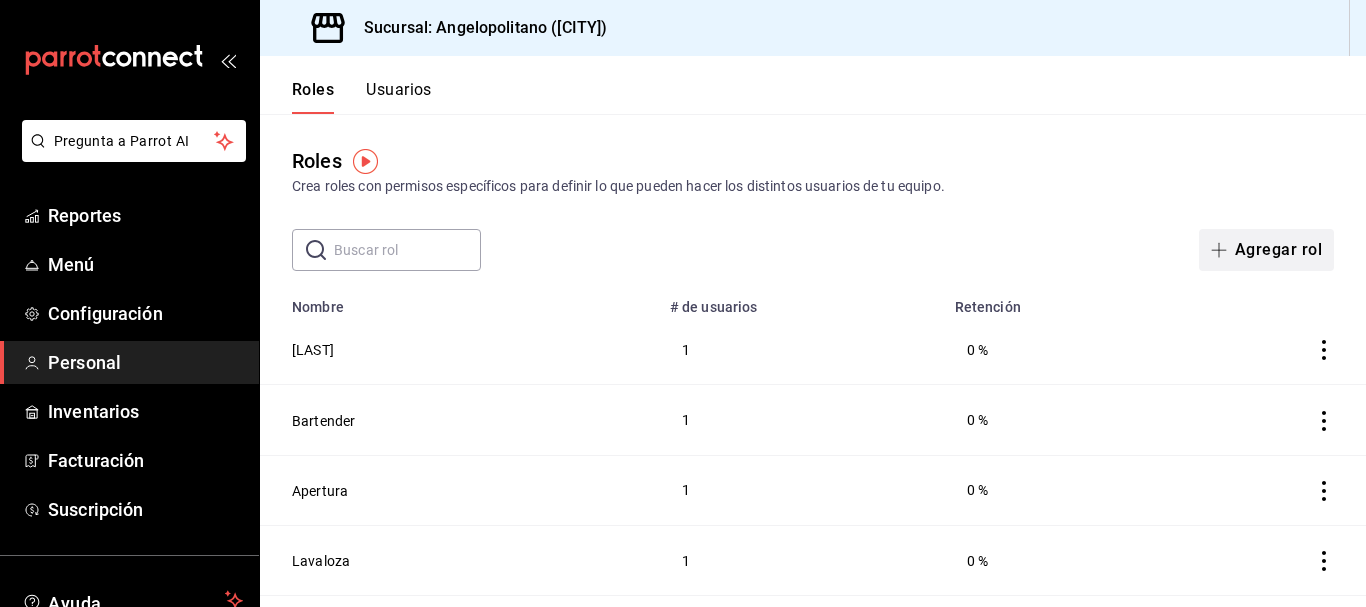 click on "Agregar rol" at bounding box center (1266, 250) 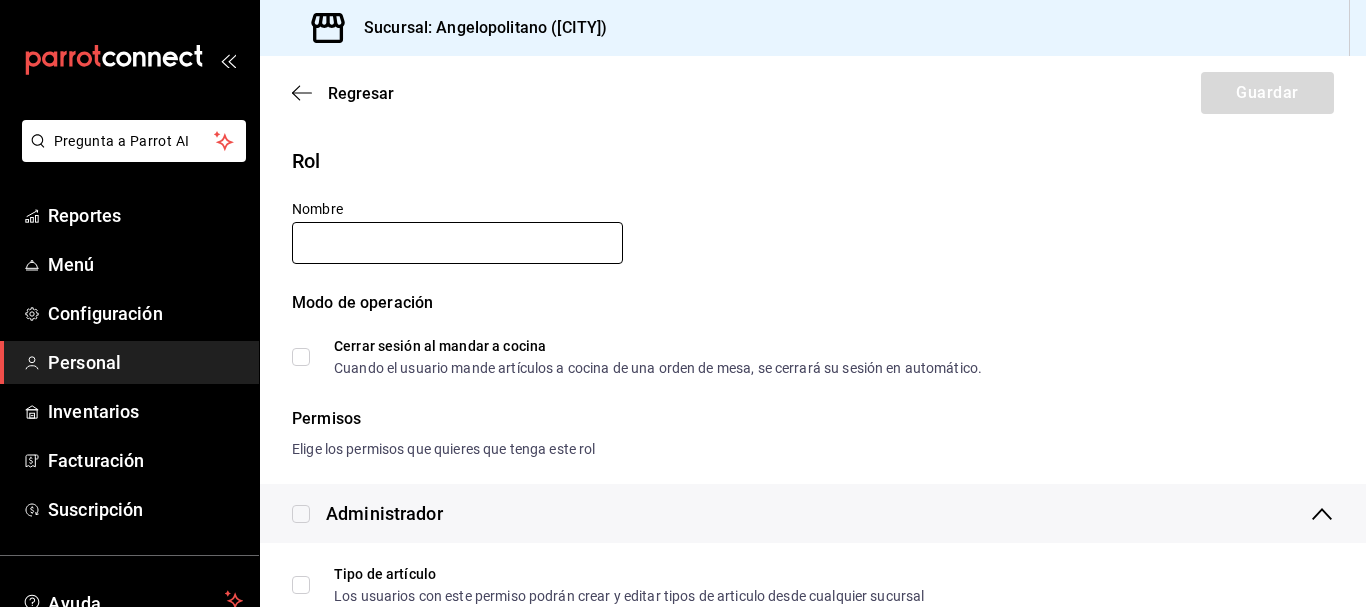 click at bounding box center [457, 243] 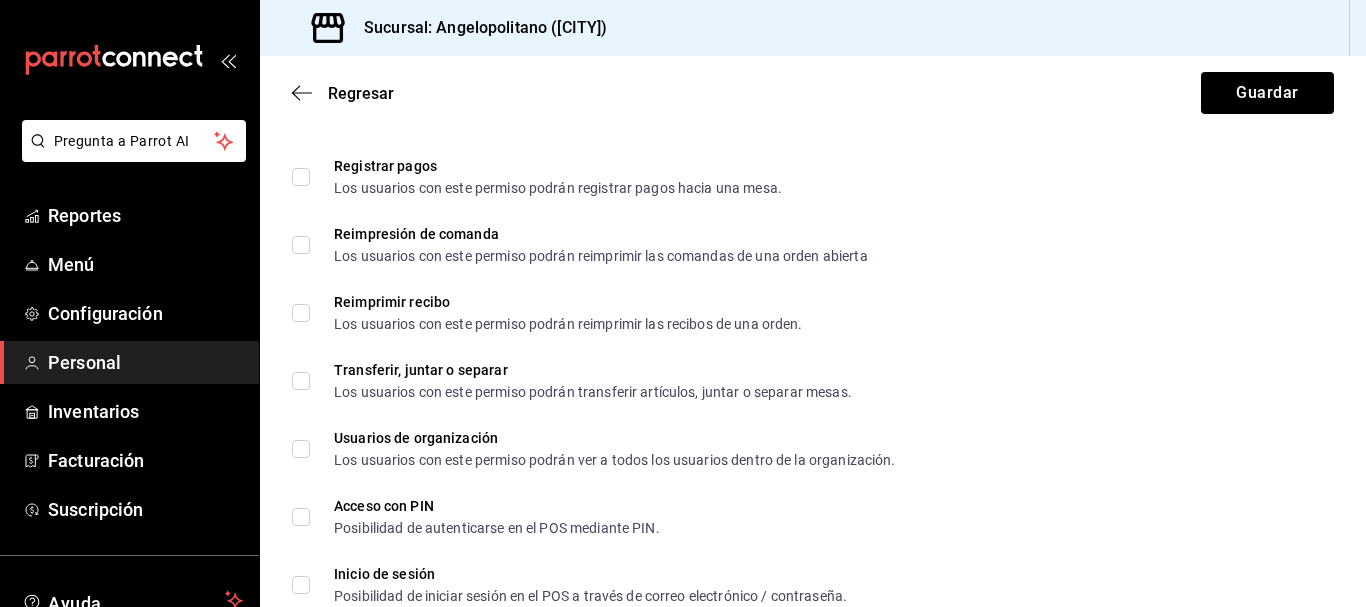 scroll, scrollTop: 3569, scrollLeft: 0, axis: vertical 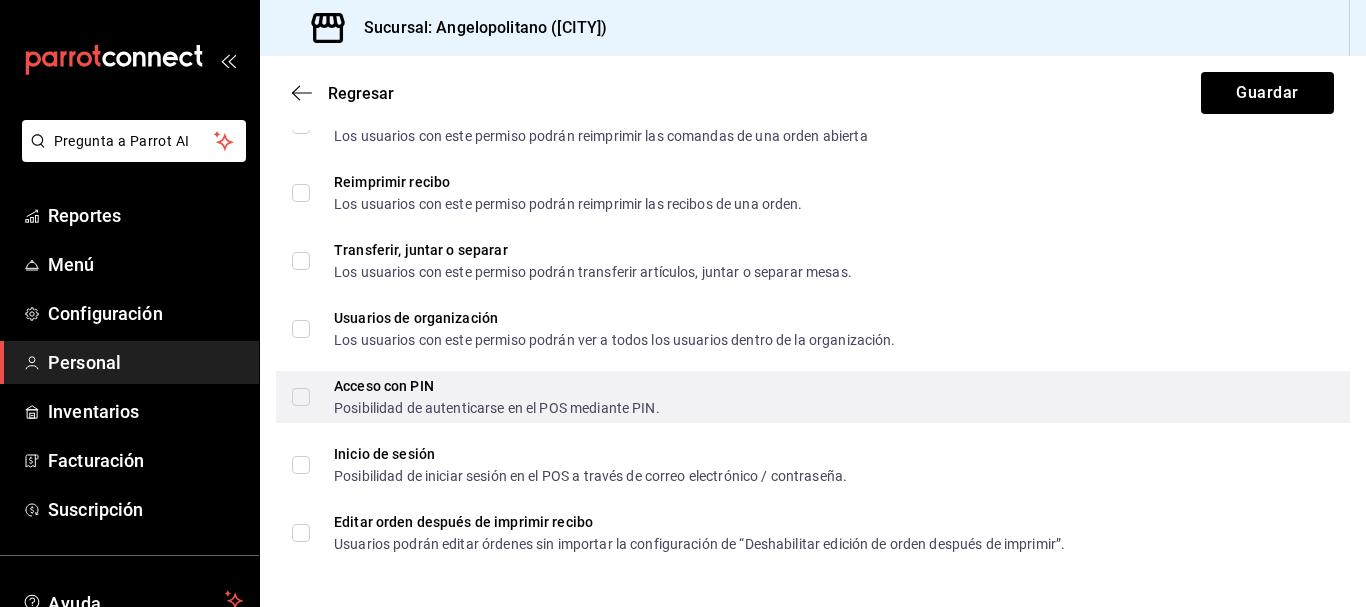 type on "Garrotero" 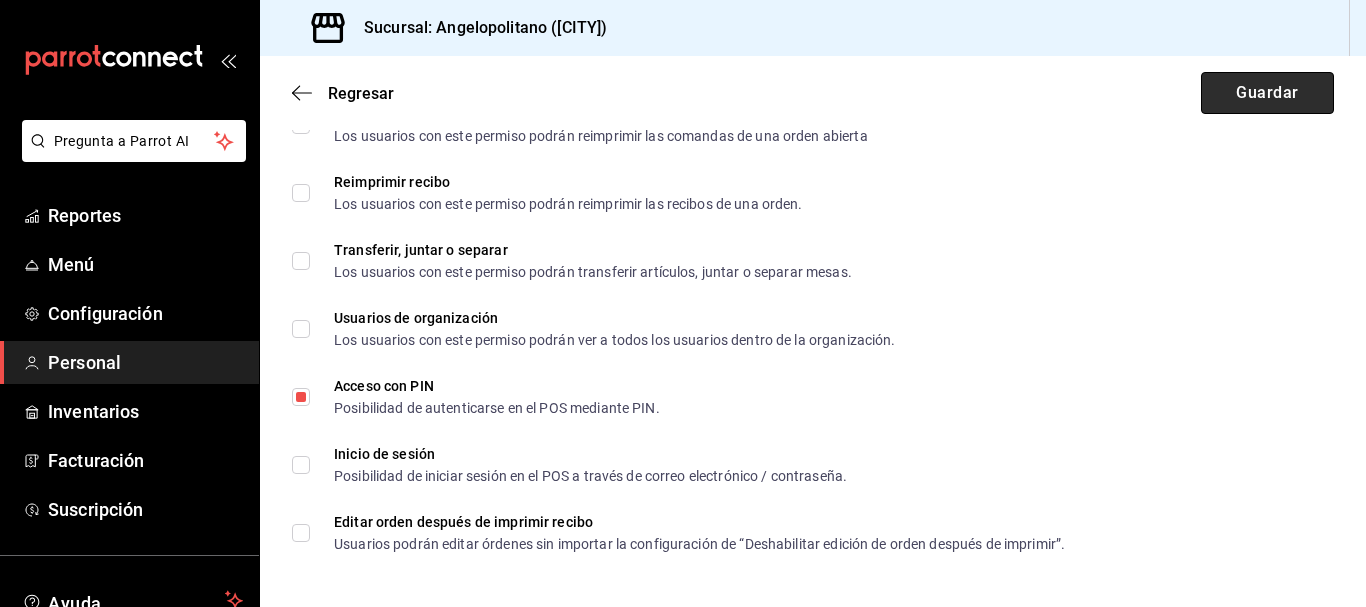 click on "Guardar" at bounding box center [1267, 93] 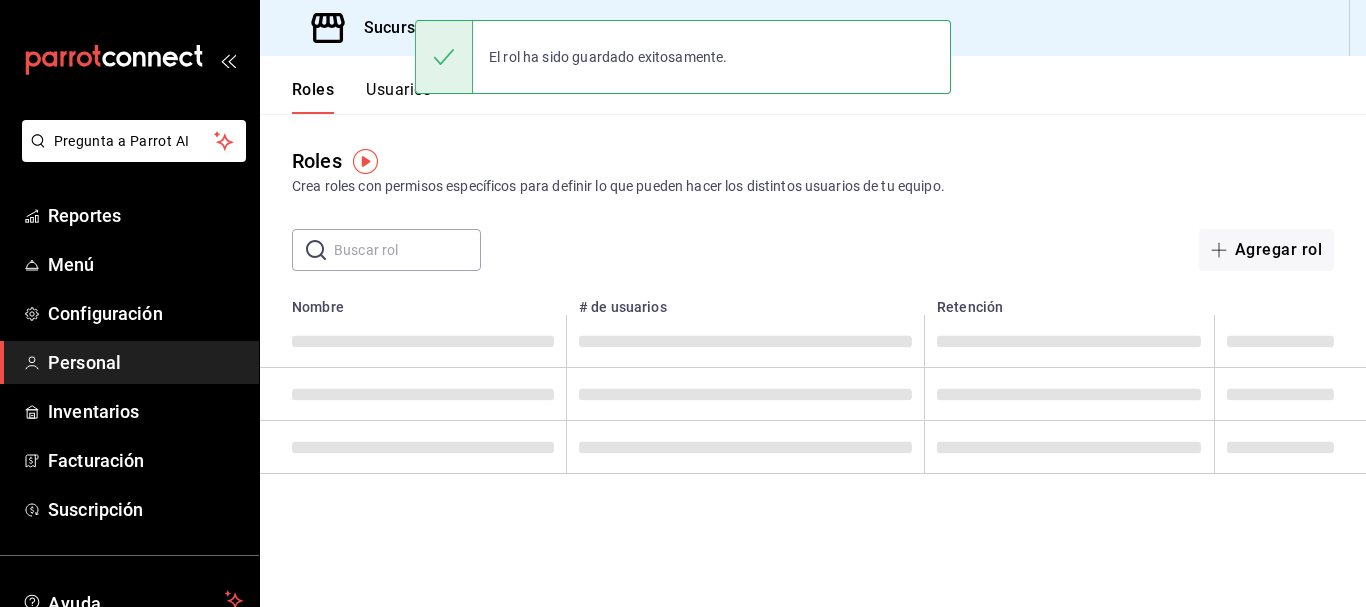 scroll, scrollTop: 0, scrollLeft: 0, axis: both 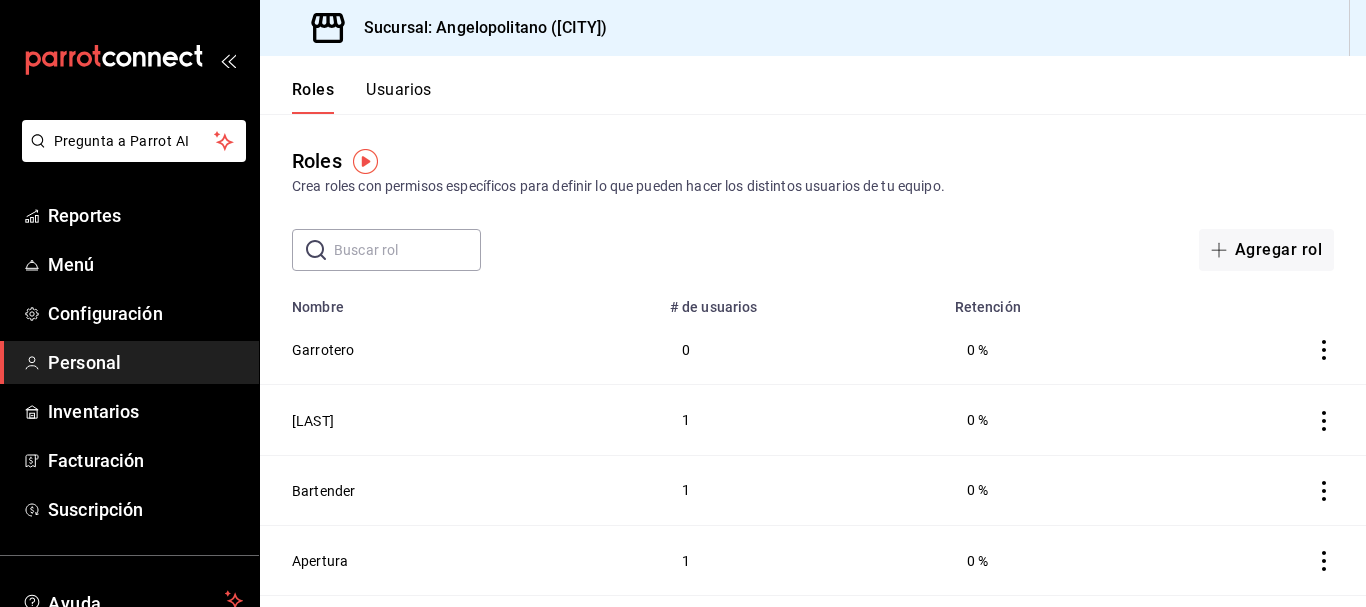 click on "Usuarios" at bounding box center (399, 97) 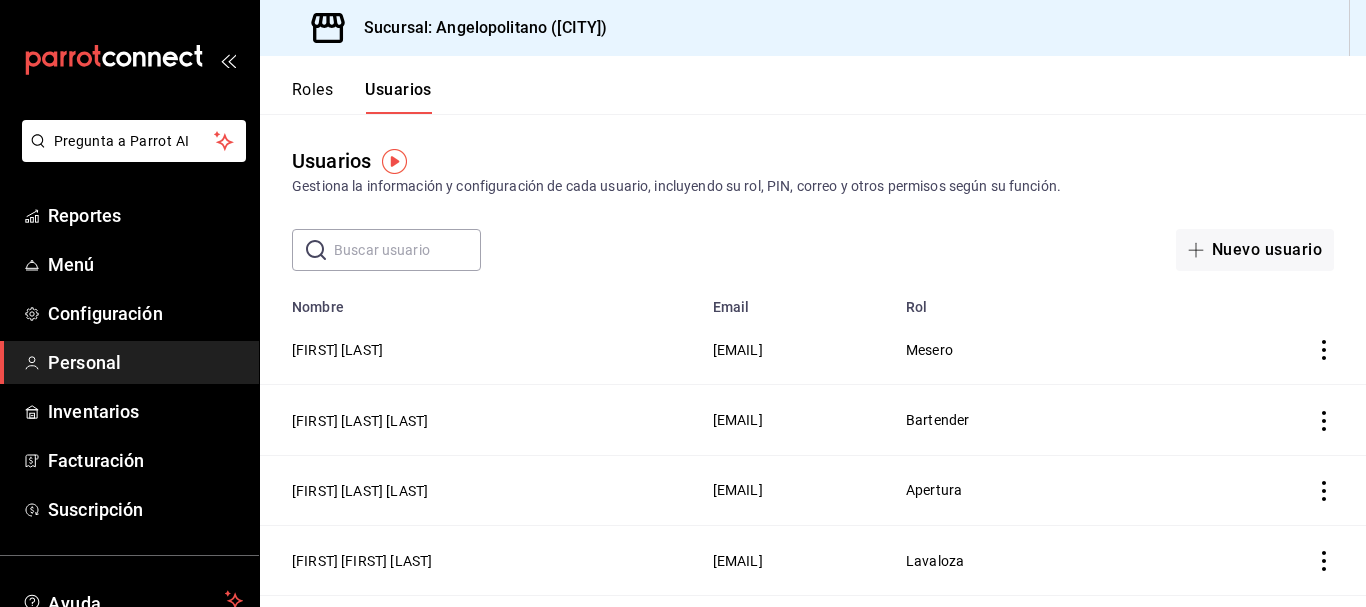 click at bounding box center (407, 250) 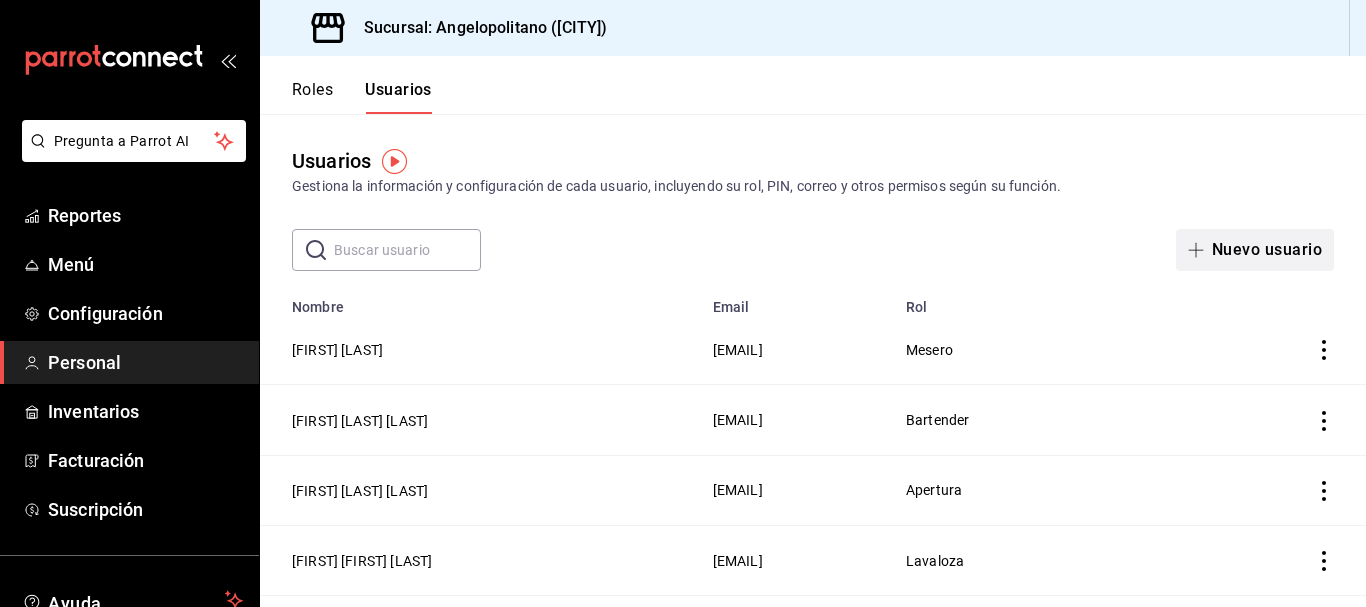 click on "Nuevo usuario" at bounding box center (1255, 250) 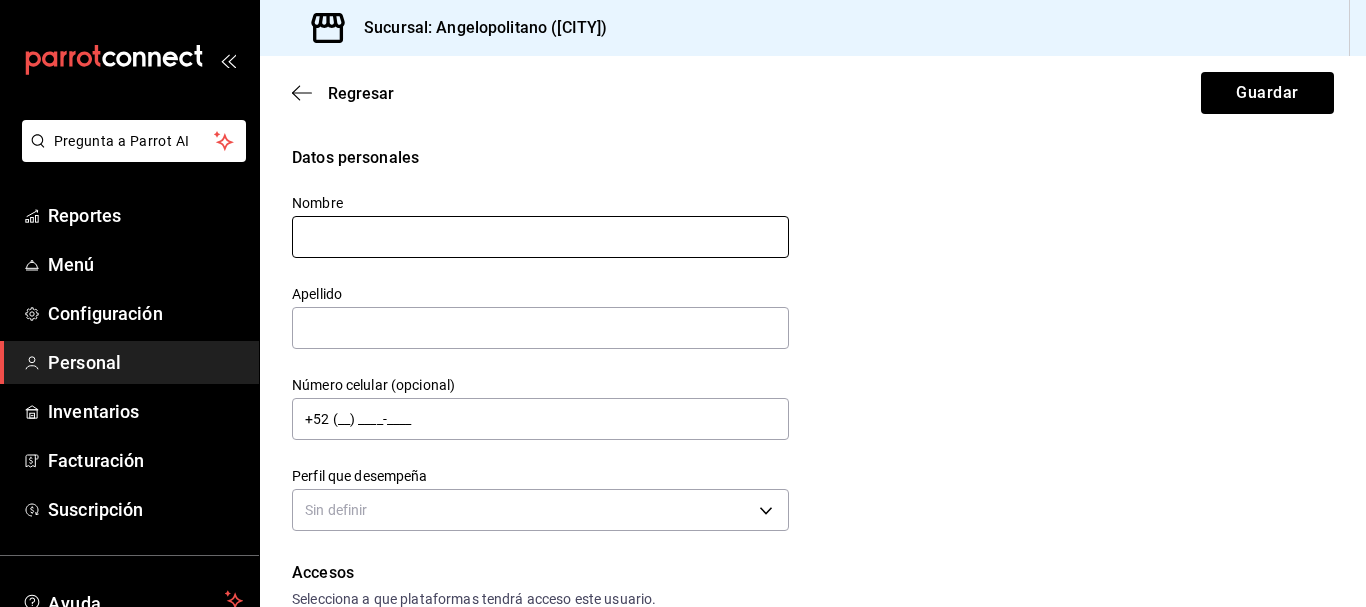 click at bounding box center (540, 237) 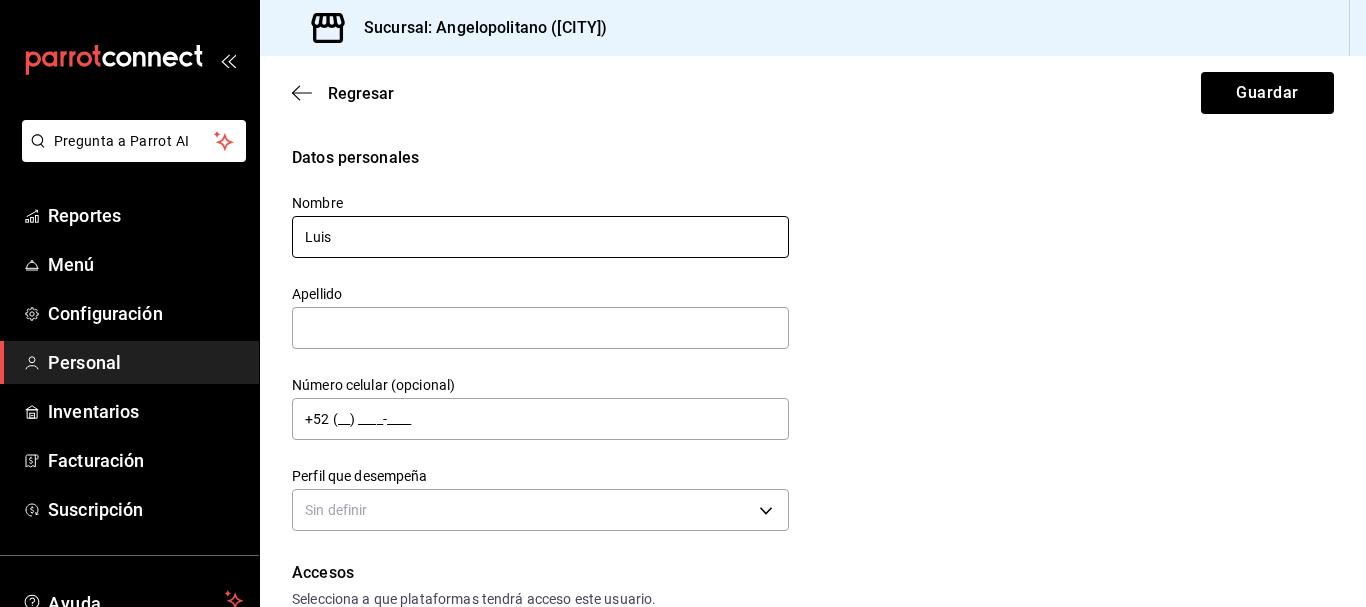 type on "[FIRST] [FIRST]" 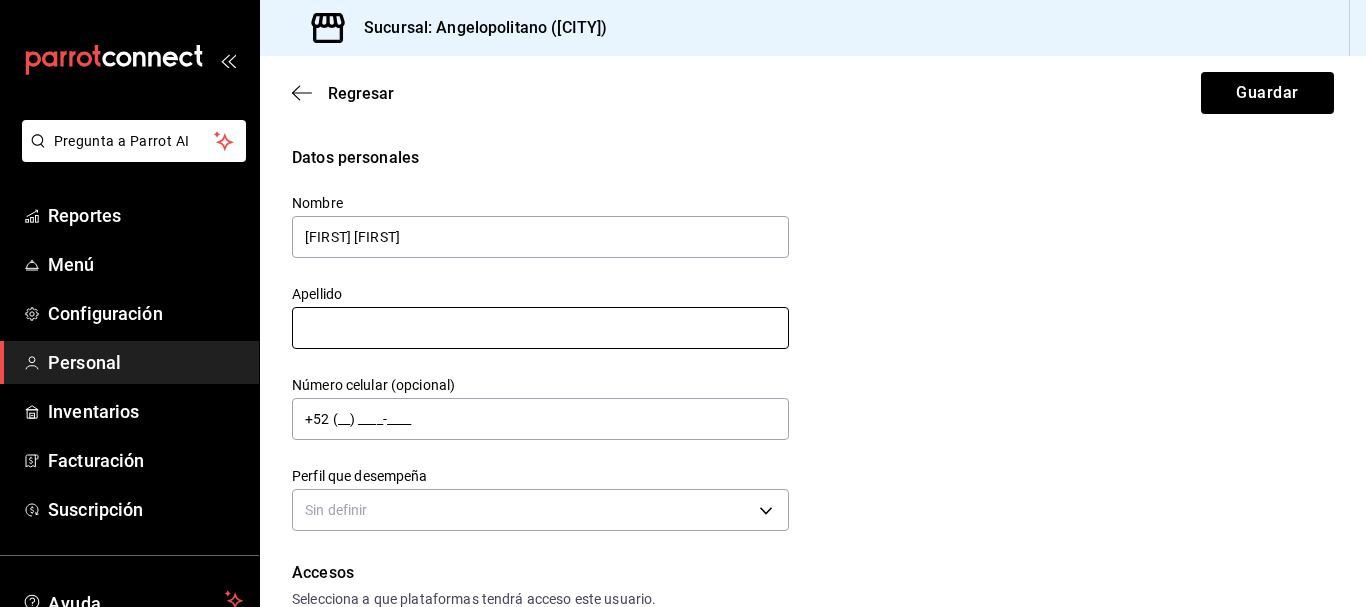 click at bounding box center [540, 328] 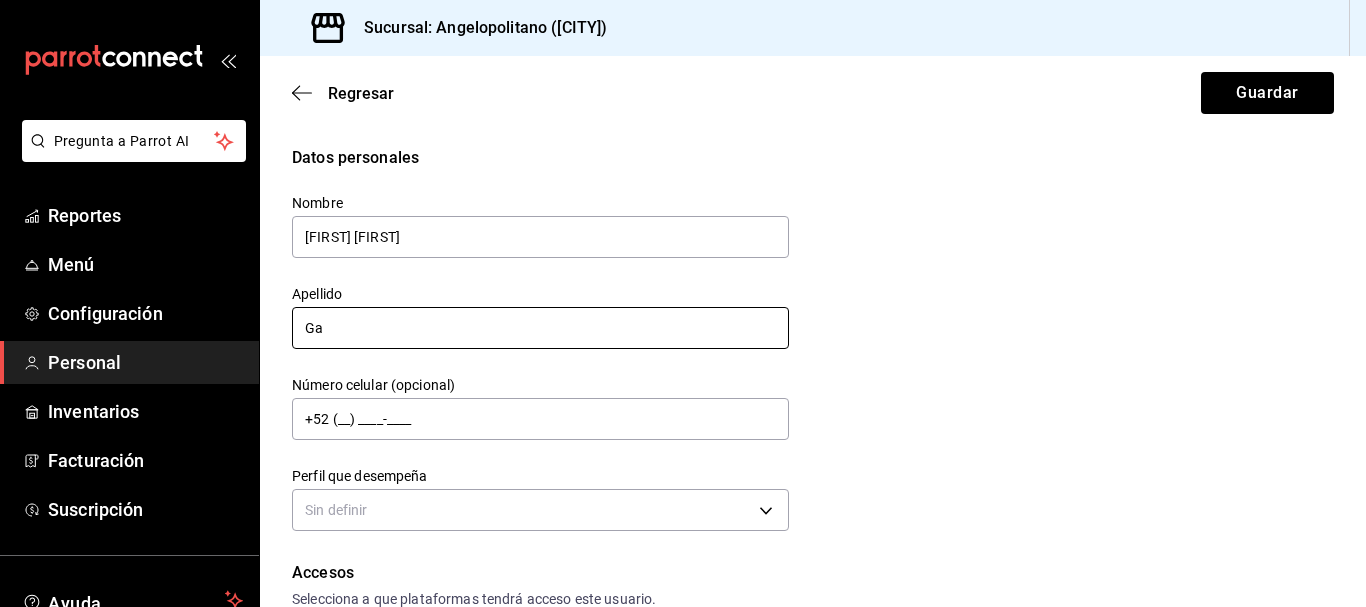 type on "[LAST] [LAST]" 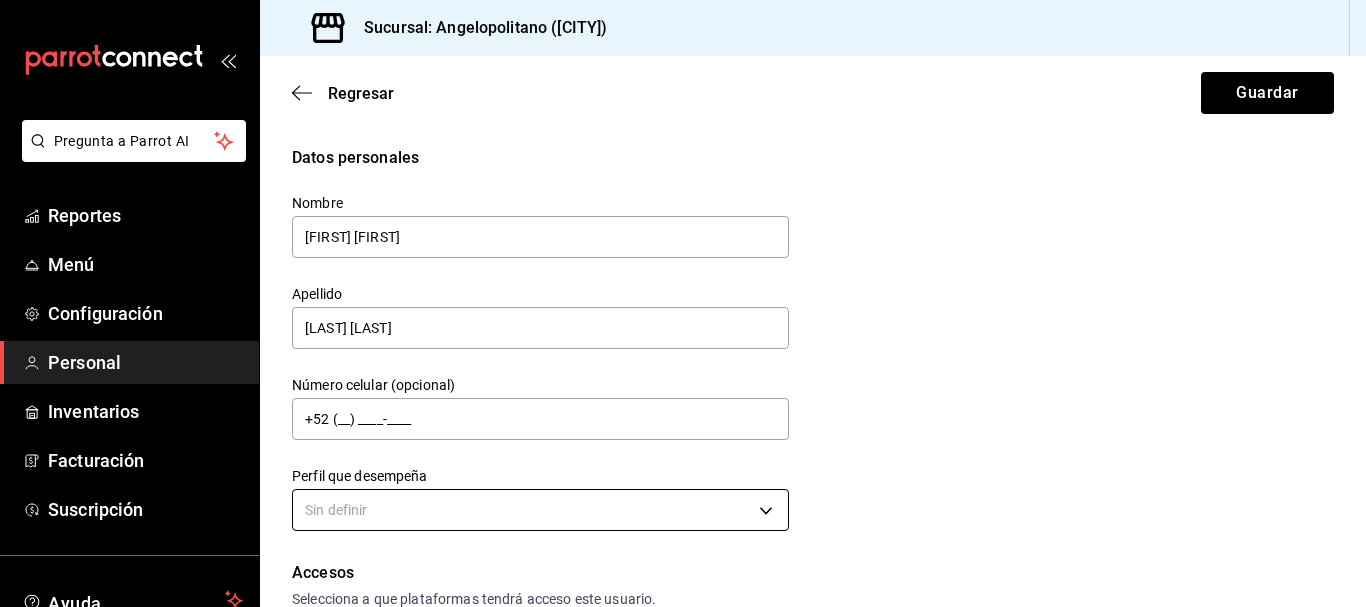 click on "Pregunta a Parrot AI Reportes   Menú   Configuración   Personal   Inventarios   Facturación   Suscripción   Ayuda Recomienda Parrot   [FIRST] [LAST]   Sugerir nueva función   Sucursal: Angelopolitano ([CITY]) Regresar Guardar Datos personales Nombre [FIRST] [LAST] Apellido [LAST] Número celular (opcional) +52 (__) ____-____ Perfil que desempeña Sin definir Accesos Selecciona a que plataformas tendrá acceso este usuario. Administrador Web Posibilidad de iniciar sesión en la oficina administrativa de un restaurante.  Acceso al Punto de venta Posibilidad de autenticarse en el POS mediante PIN.  Iniciar sesión en terminal (correo electrónico o QR) Los usuarios podrán iniciar sesión y aceptar términos y condiciones en la terminal. Acceso uso de terminal Los usuarios podrán acceder y utilizar la terminal para visualizar y procesar pagos de sus órdenes. Correo electrónico Se volverá obligatorio al tener ciertos accesos activados. Contraseña Contraseña Repetir contraseña Repetir contraseña PIN" at bounding box center (683, 303) 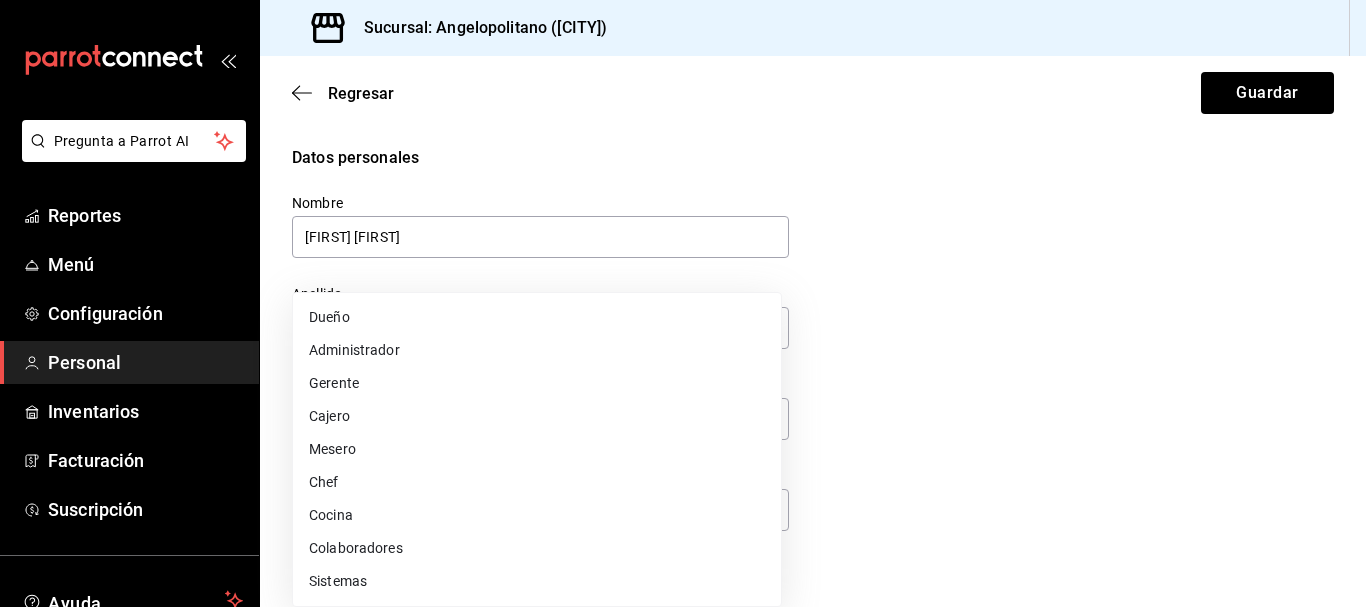 drag, startPoint x: 1358, startPoint y: 218, endPoint x: 1365, endPoint y: 416, distance: 198.1237 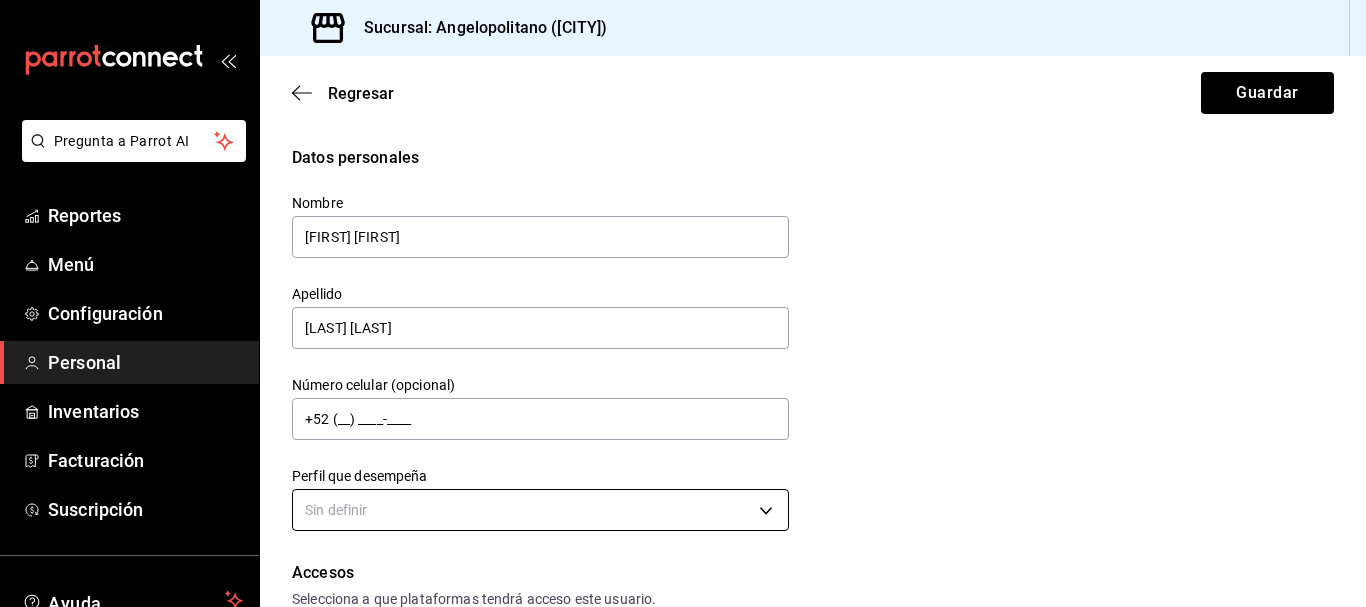click on "Pregunta a Parrot AI Reportes   Menú   Configuración   Personal   Inventarios   Facturación   Suscripción   Ayuda Recomienda Parrot   [FIRST] [LAST]   Sugerir nueva función   Sucursal: Angelopolitano ([CITY]) Regresar Guardar Datos personales Nombre [FIRST] [LAST] Apellido [LAST] Número celular (opcional) +52 (__) ____-____ Perfil que desempeña Sin definir Accesos Selecciona a que plataformas tendrá acceso este usuario. Administrador Web Posibilidad de iniciar sesión en la oficina administrativa de un restaurante.  Acceso al Punto de venta Posibilidad de autenticarse en el POS mediante PIN.  Iniciar sesión en terminal (correo electrónico o QR) Los usuarios podrán iniciar sesión y aceptar términos y condiciones en la terminal. Acceso uso de terminal Los usuarios podrán acceder y utilizar la terminal para visualizar y procesar pagos de sus órdenes. Correo electrónico Se volverá obligatorio al tener ciertos accesos activados. Contraseña Contraseña Repetir contraseña Repetir contraseña PIN" at bounding box center [683, 303] 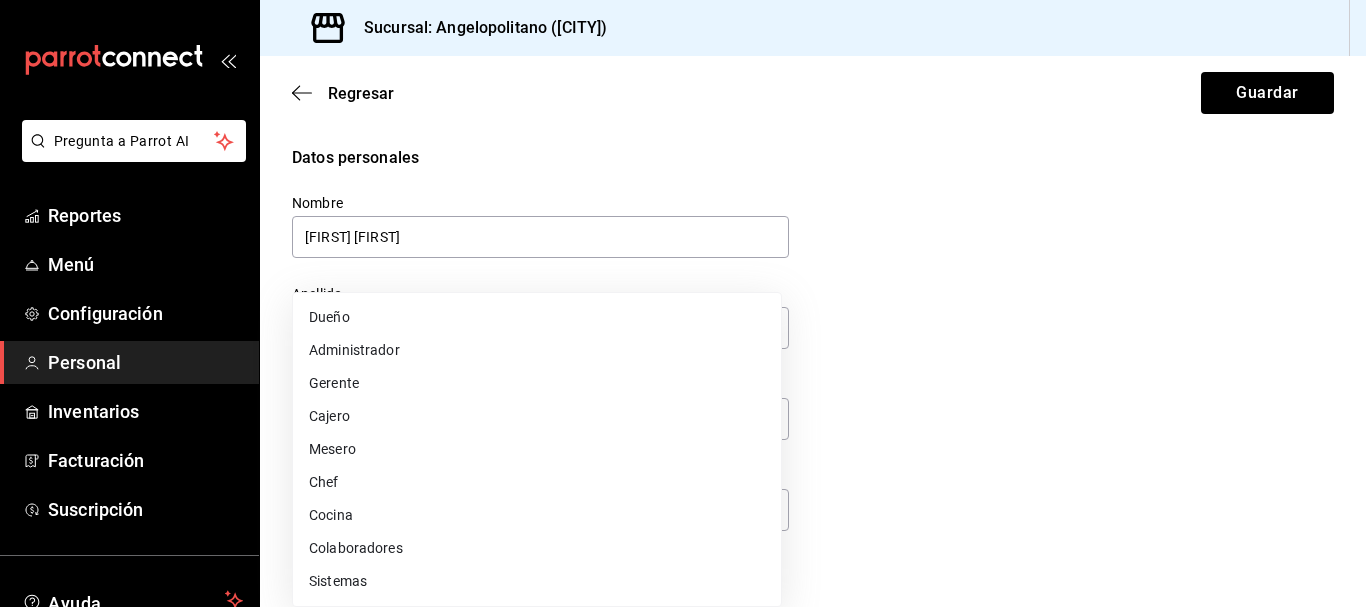 drag, startPoint x: 1361, startPoint y: 236, endPoint x: 1365, endPoint y: 279, distance: 43.185646 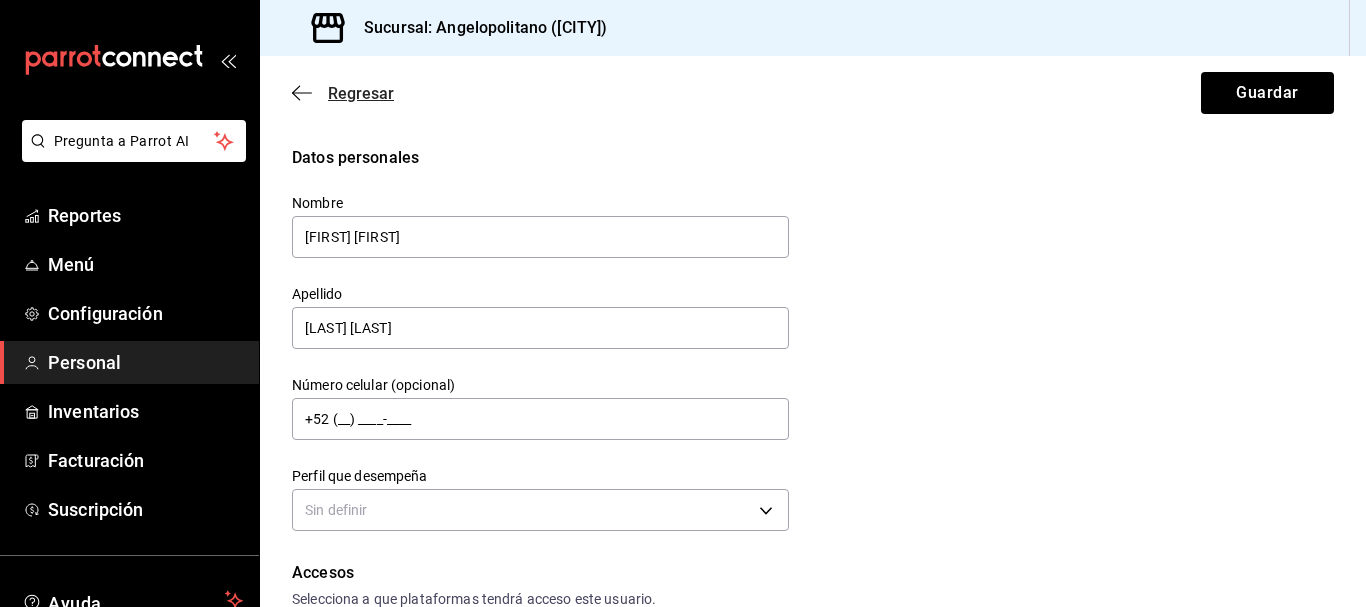 click 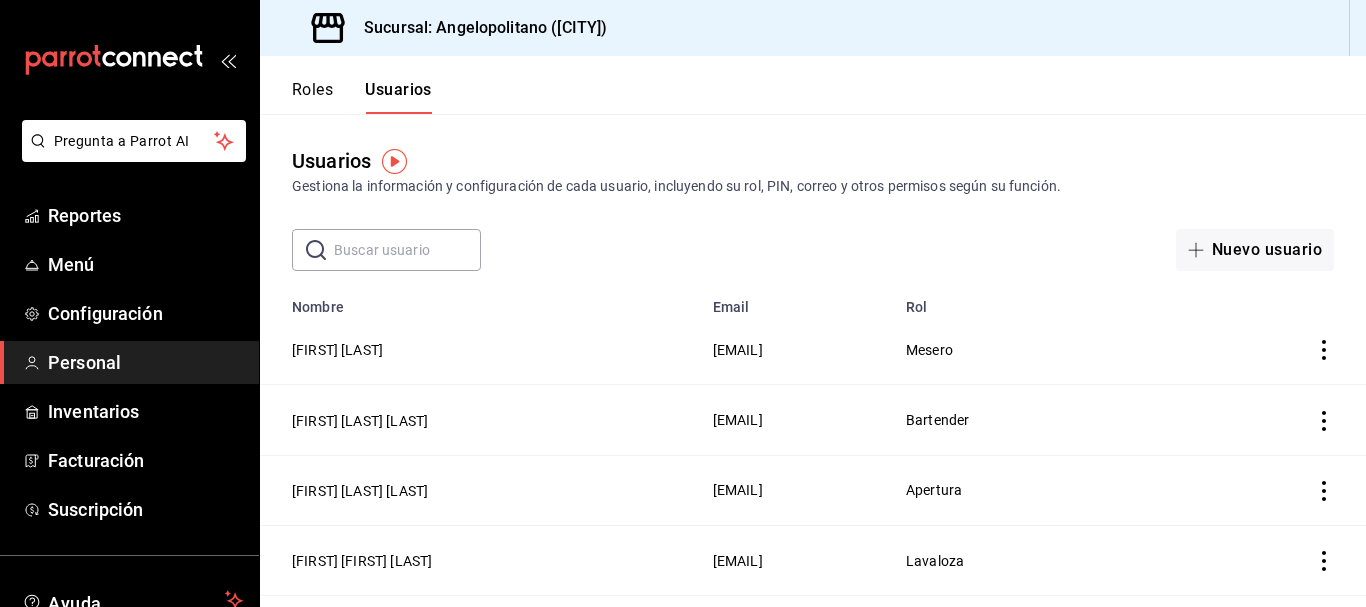 click on "Roles" at bounding box center [312, 97] 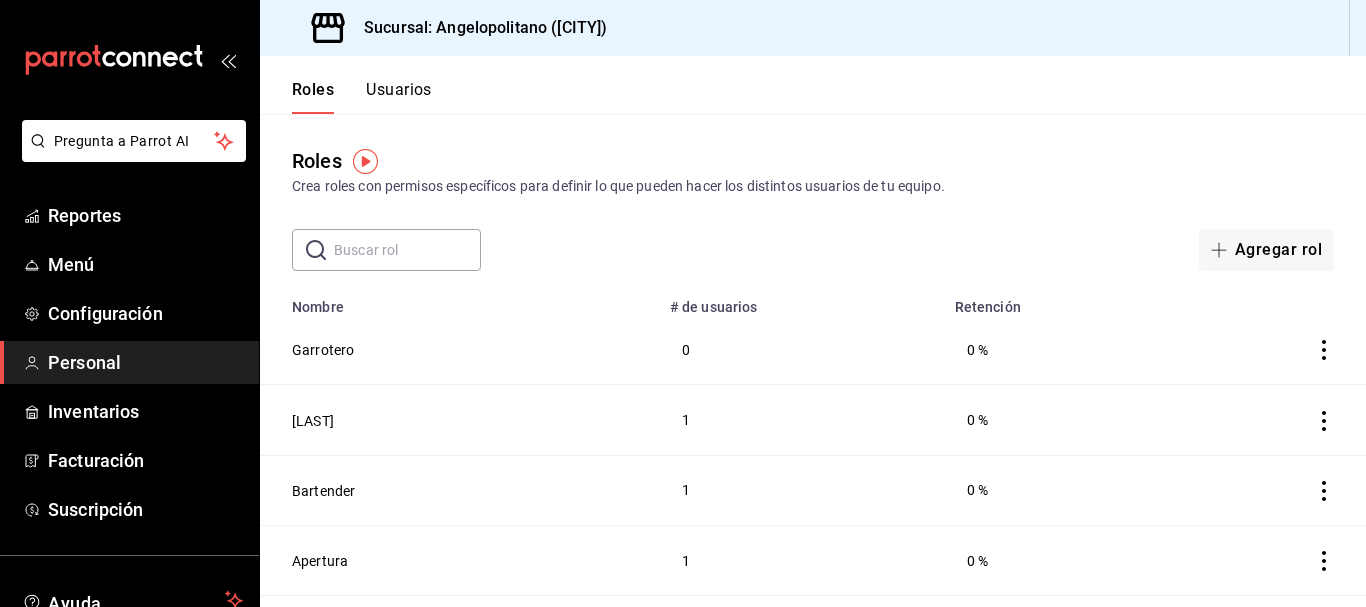 click 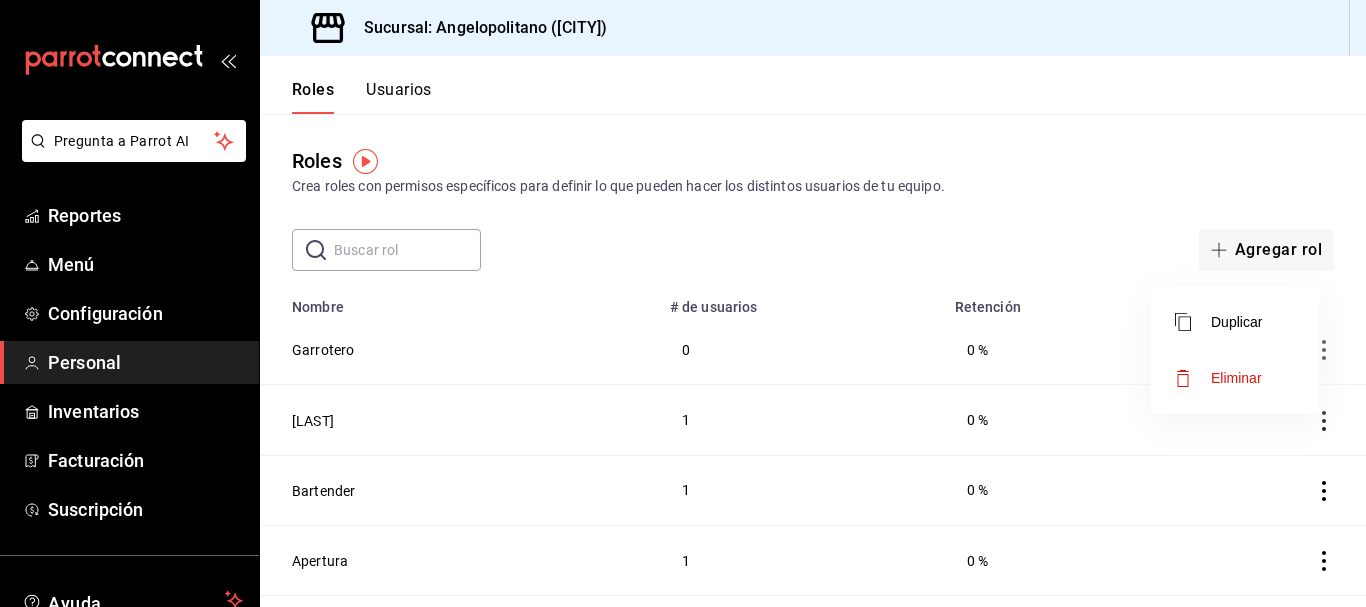 click at bounding box center [683, 303] 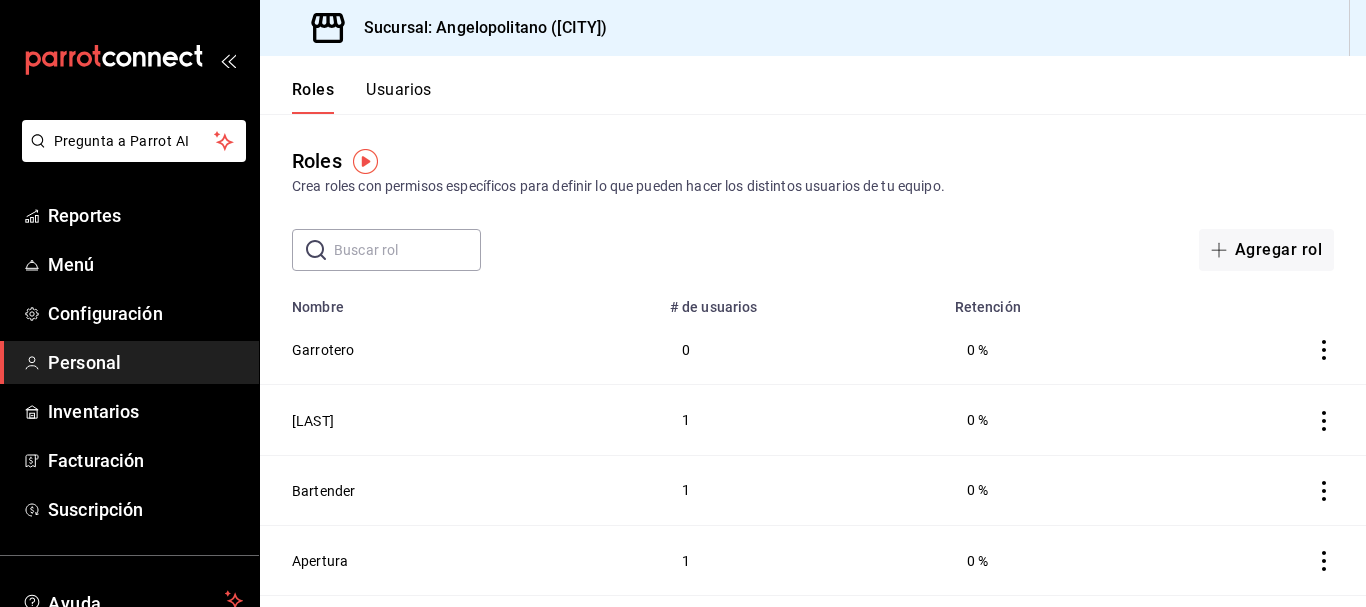 click on "Usuarios" at bounding box center (399, 97) 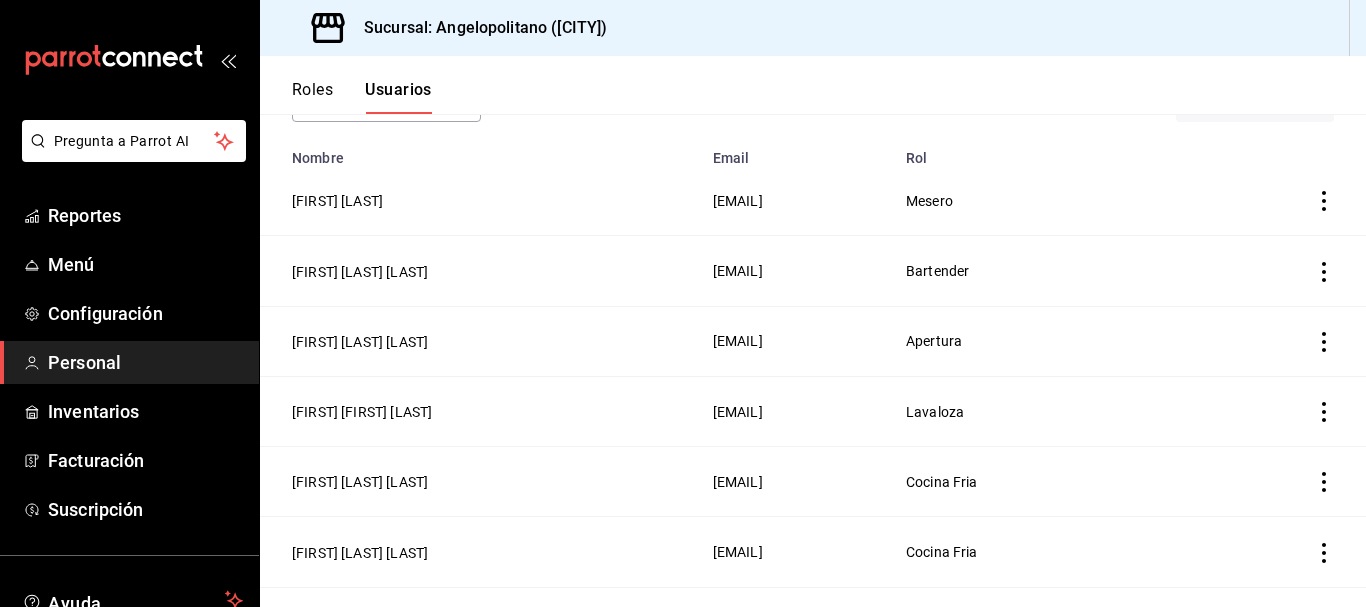 scroll, scrollTop: 0, scrollLeft: 0, axis: both 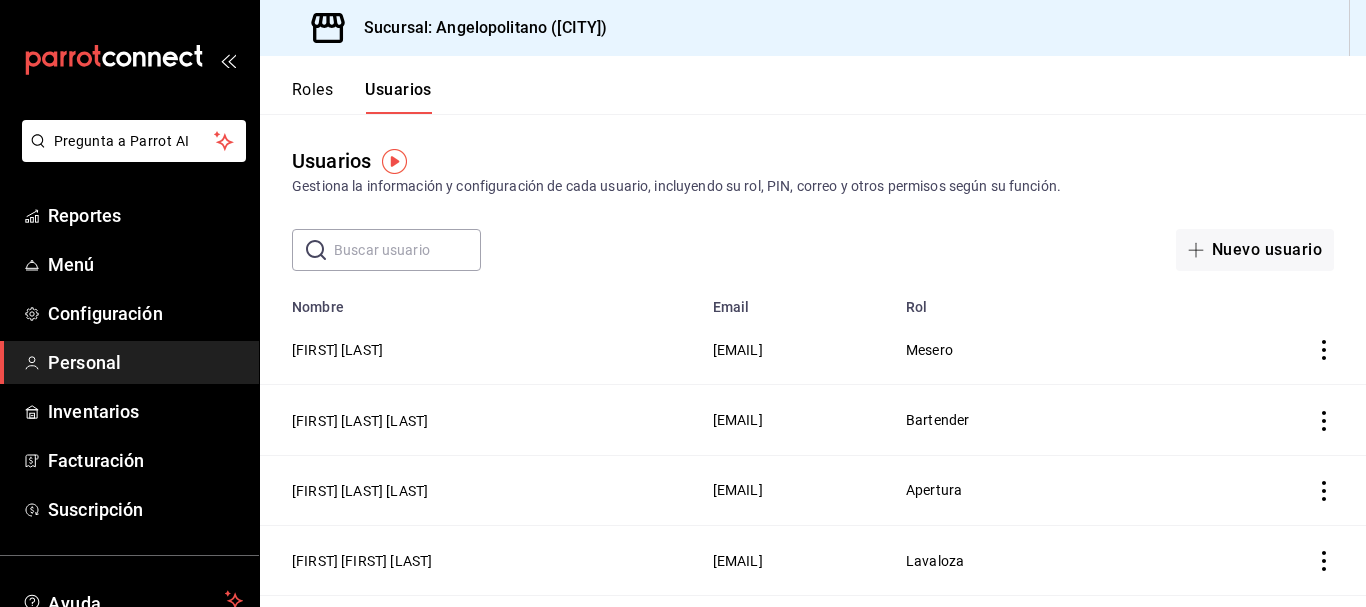 click on "Personal" at bounding box center (145, 362) 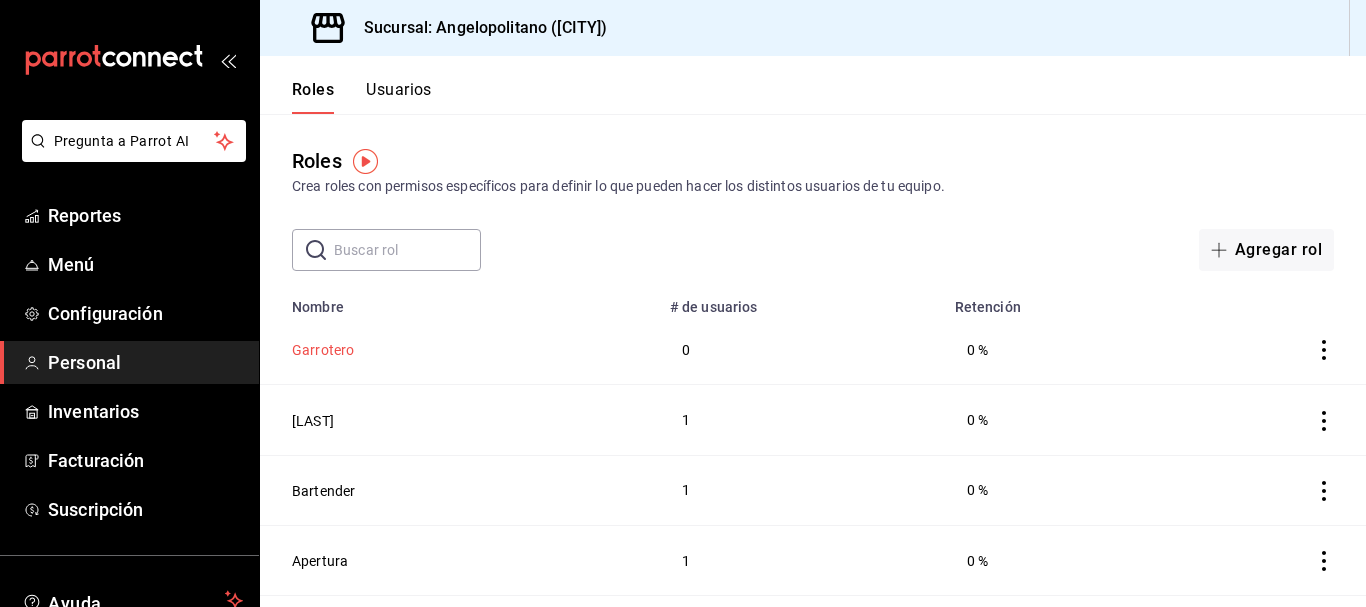 click on "Garrotero" at bounding box center [323, 350] 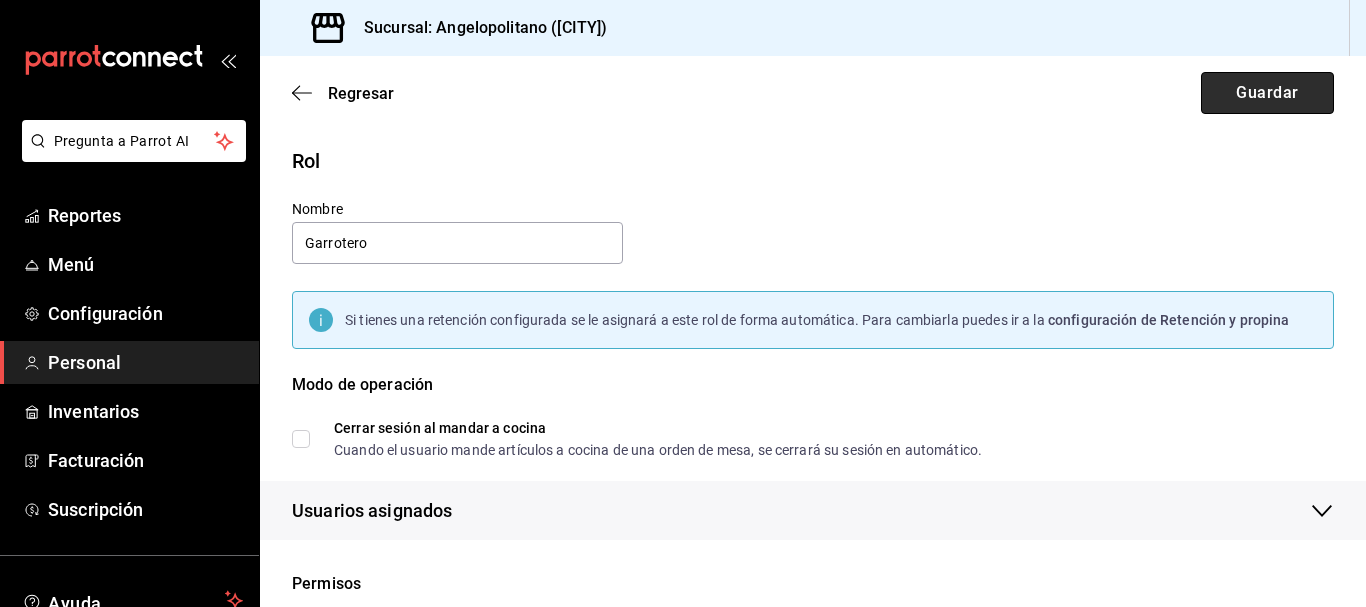 click on "Guardar" at bounding box center (1267, 93) 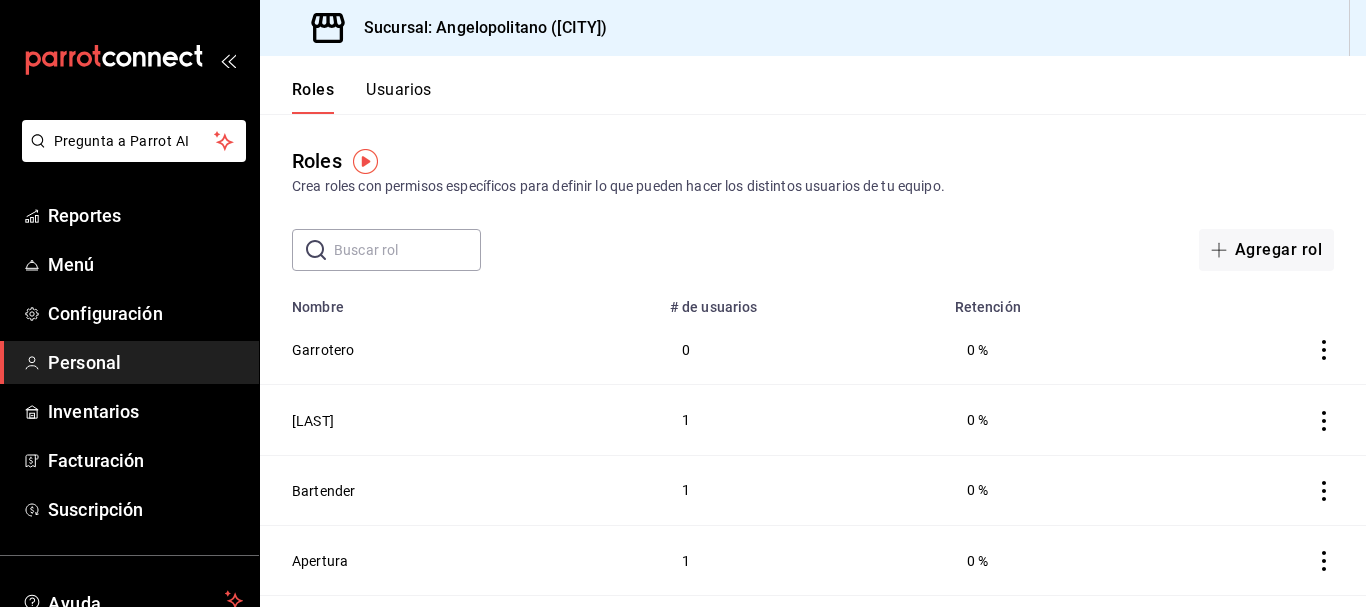 click on "Usuarios" at bounding box center [399, 97] 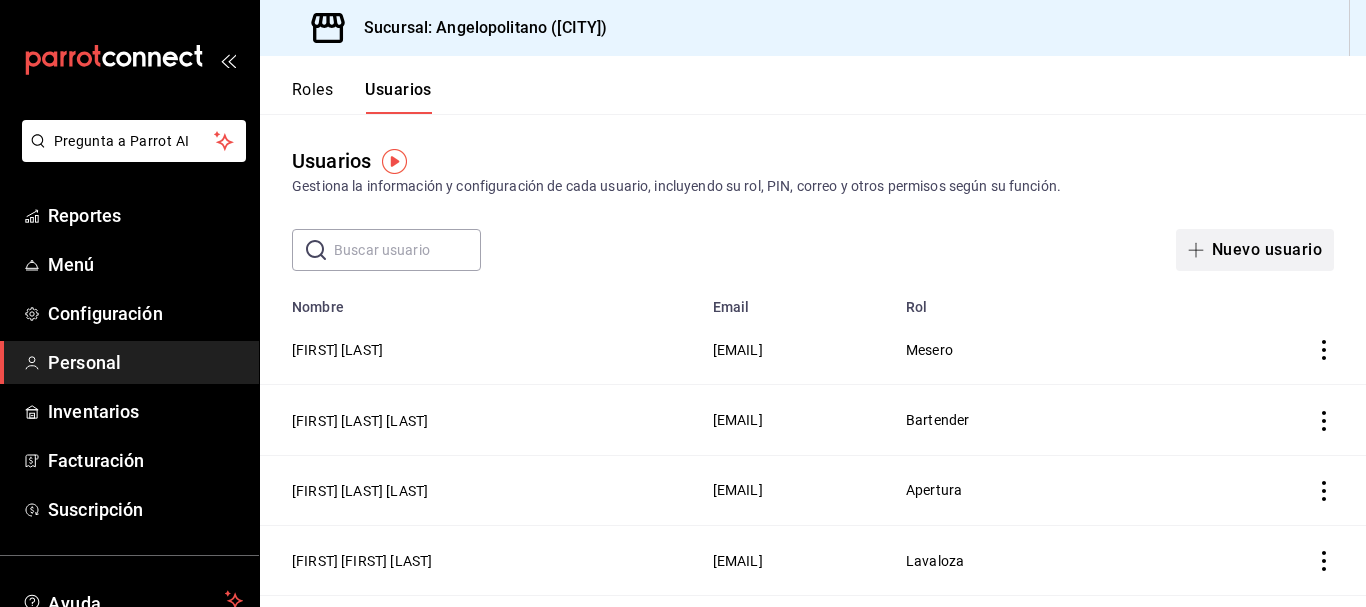 click on "Nuevo usuario" at bounding box center (1255, 250) 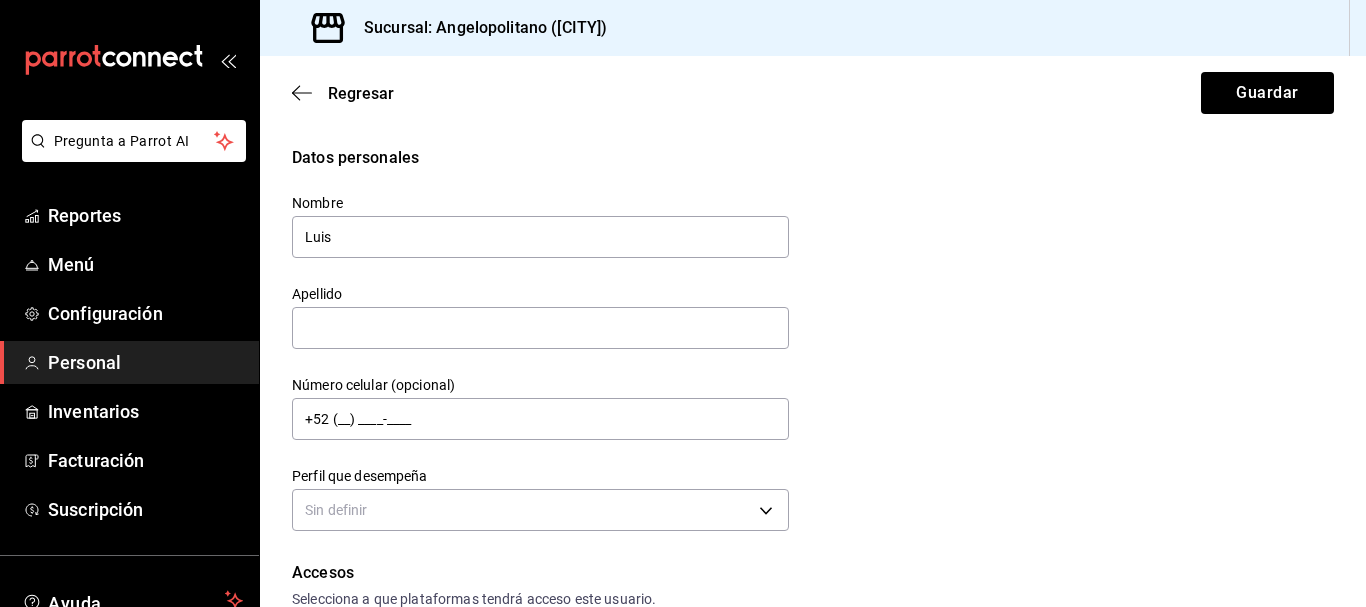 click on "Datos personales" at bounding box center (813, 158) 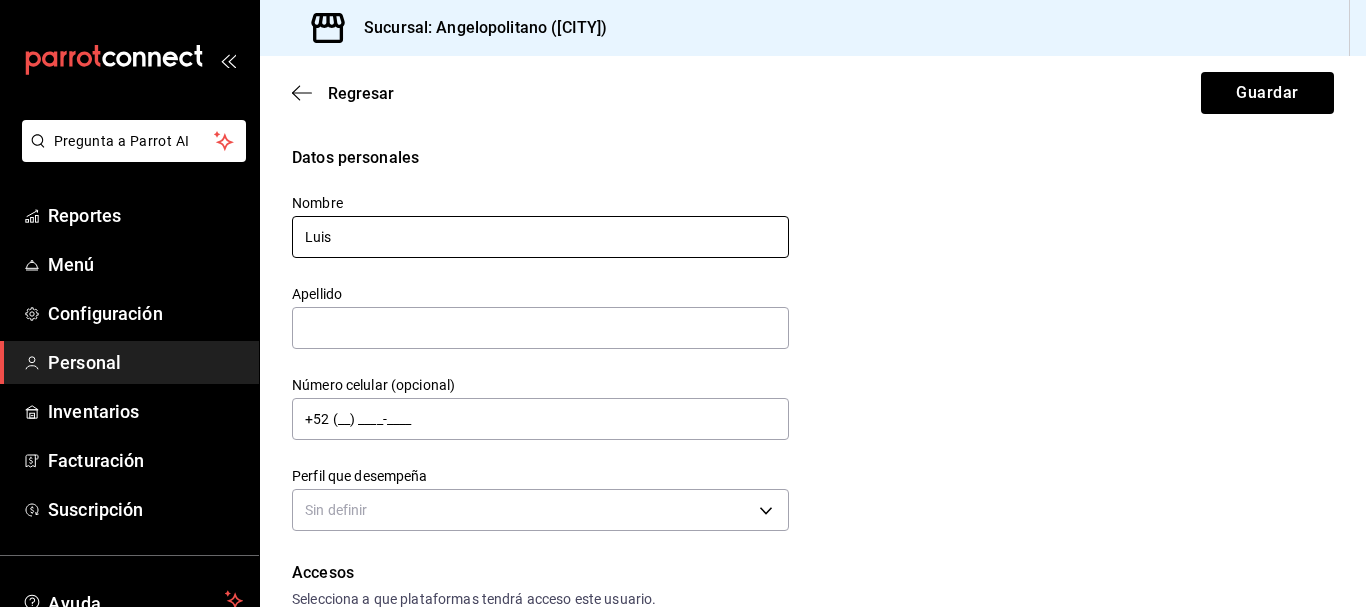 click on "Luis" at bounding box center (540, 237) 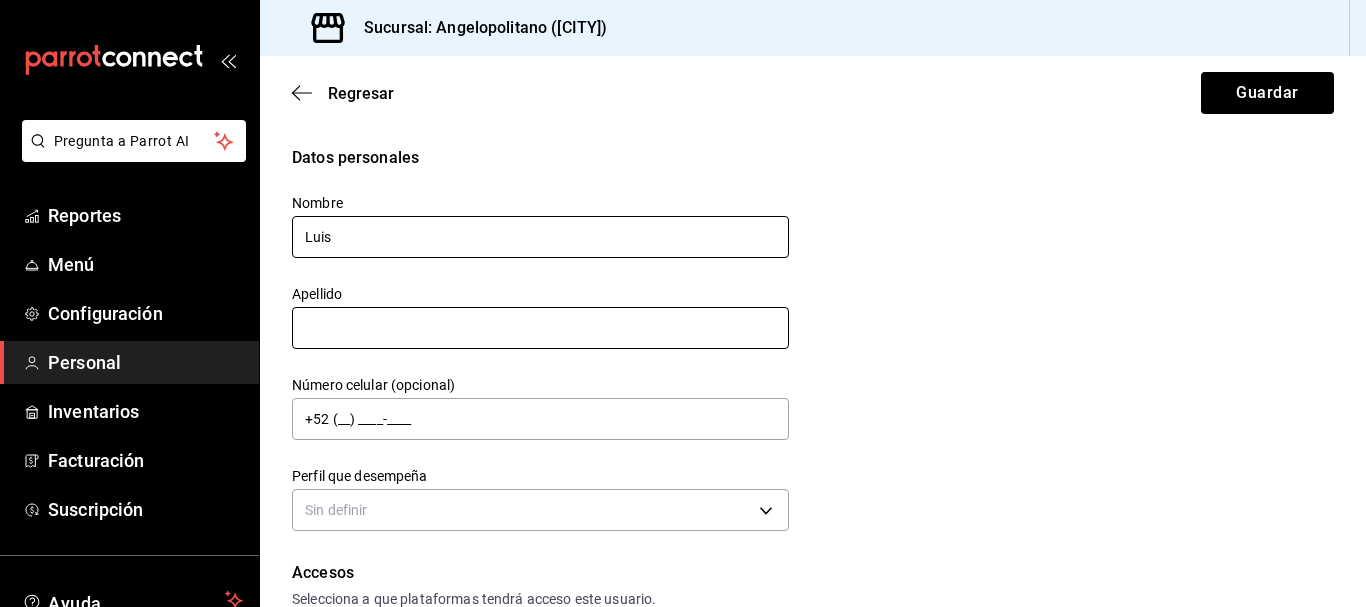 type on "[FIRST] [FIRST]" 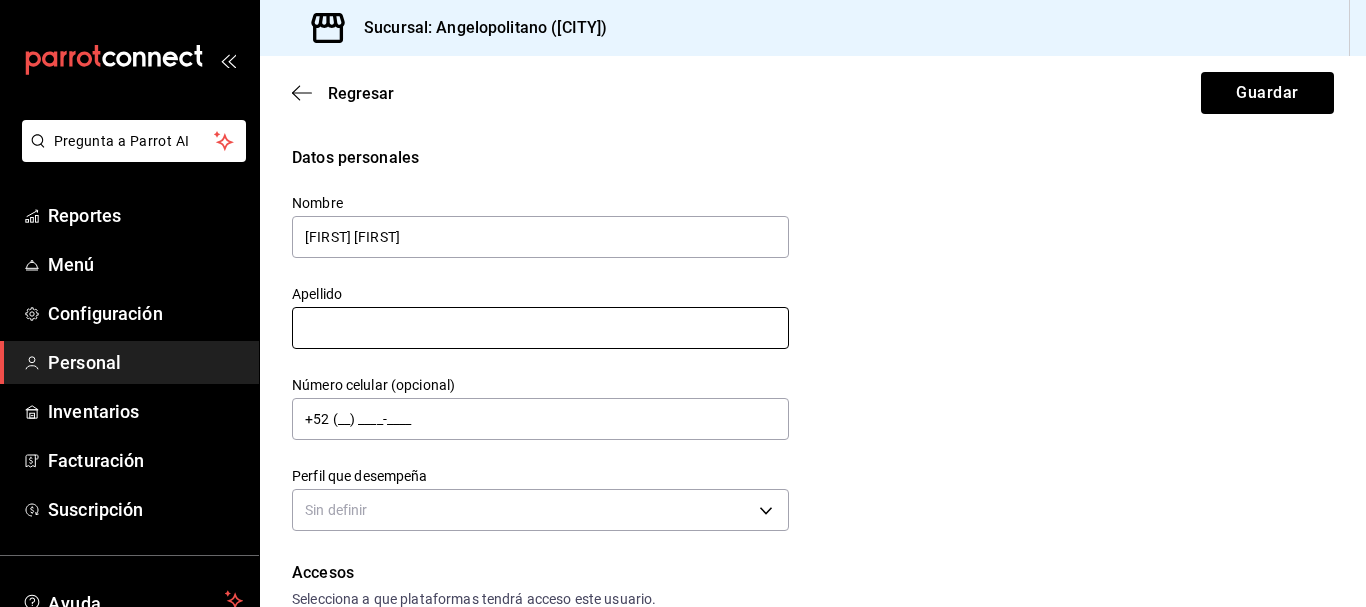 click at bounding box center (540, 328) 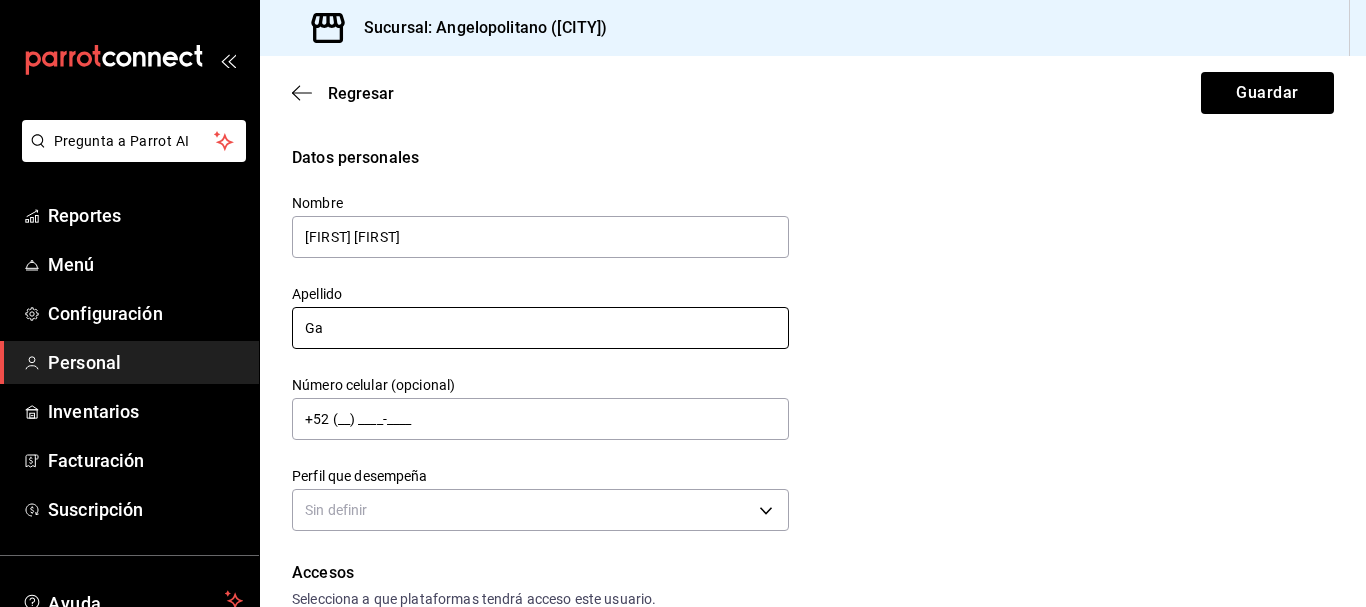 type on "[LAST] [LAST]" 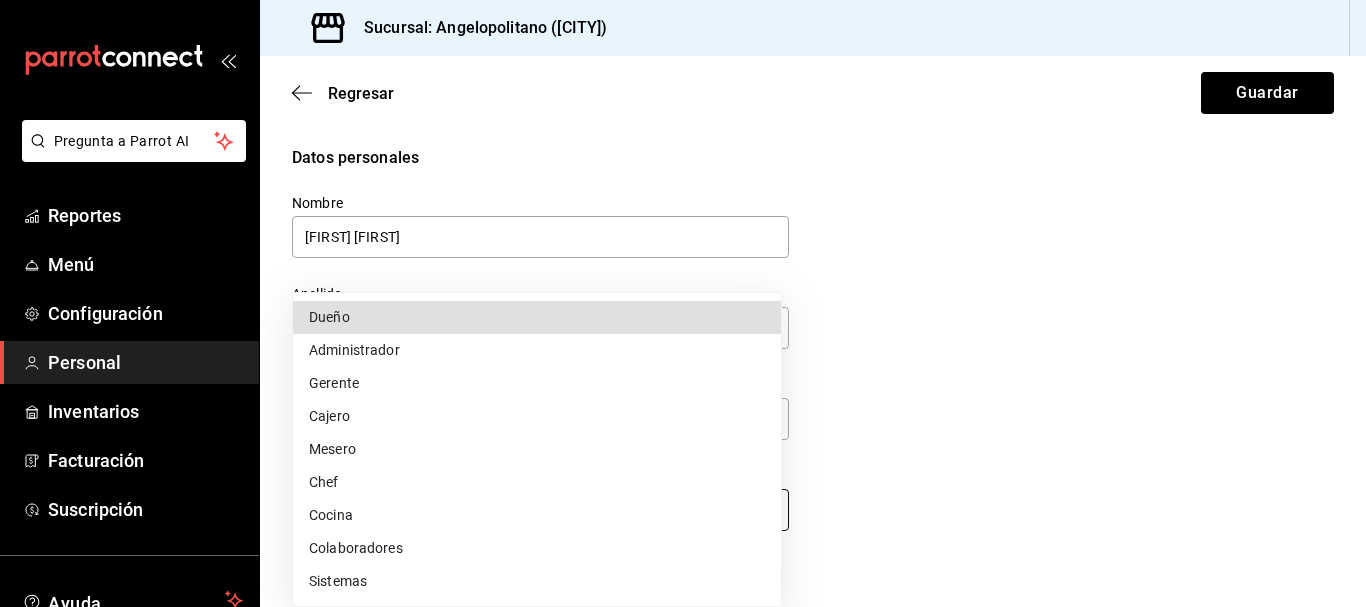 click on "Pregunta a Parrot AI Reportes   Menú   Configuración   Personal   Inventarios   Facturación   Suscripción   Ayuda Recomienda Parrot   [FIRST] [LAST]   Sugerir nueva función   Sucursal: Angelopolitano ([CITY]) Regresar Guardar Datos personales Nombre [FIRST] [LAST] Apellido [LAST] Número celular (opcional) +52 (__) ____-____ Perfil que desempeña Sin definir Accesos Selecciona a que plataformas tendrá acceso este usuario. Administrador Web Posibilidad de iniciar sesión en la oficina administrativa de un restaurante.  Acceso al Punto de venta Posibilidad de autenticarse en el POS mediante PIN.  Iniciar sesión en terminal (correo electrónico o QR) Los usuarios podrán iniciar sesión y aceptar términos y condiciones en la terminal. Acceso uso de terminal Los usuarios podrán acceder y utilizar la terminal para visualizar y procesar pagos de sus órdenes. Correo electrónico Se volverá obligatorio al tener ciertos accesos activados. Contraseña Contraseña Repetir contraseña Repetir contraseña PIN" at bounding box center (683, 303) 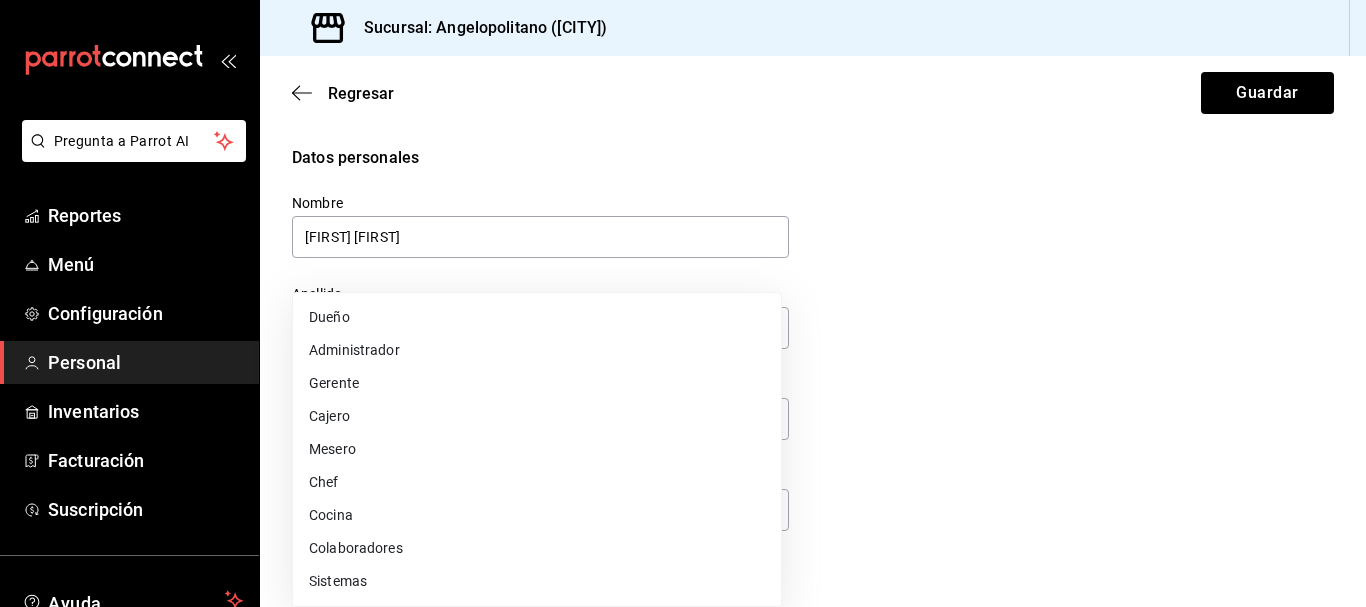 click at bounding box center [683, 303] 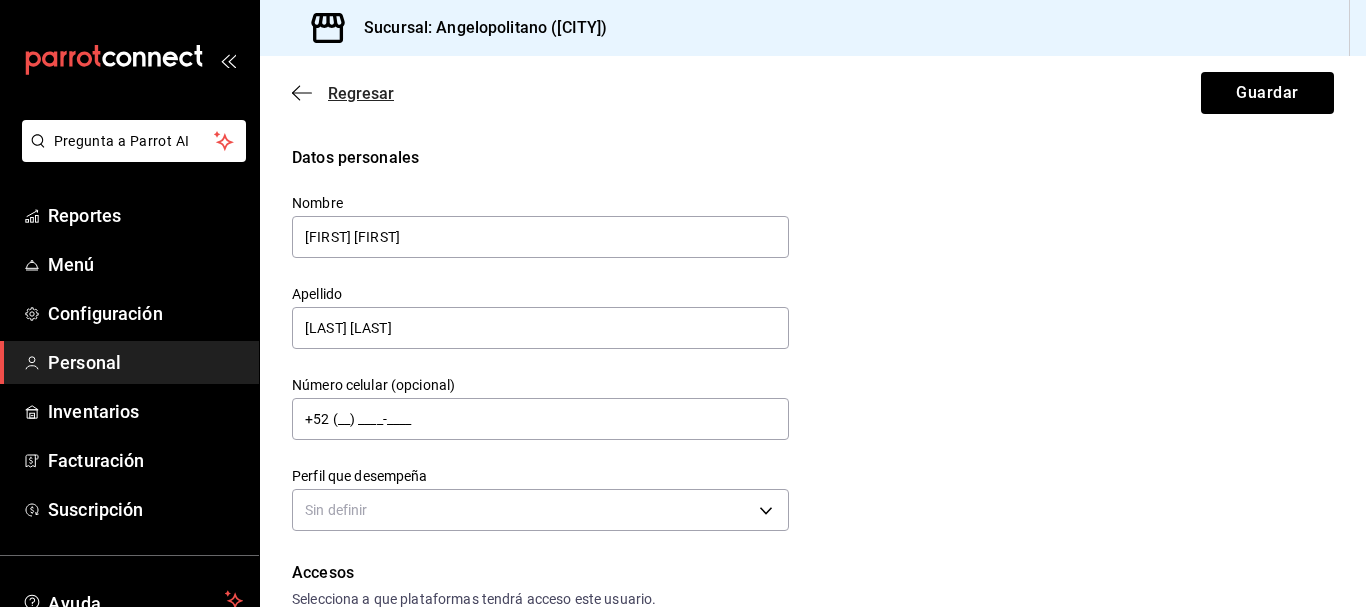 click 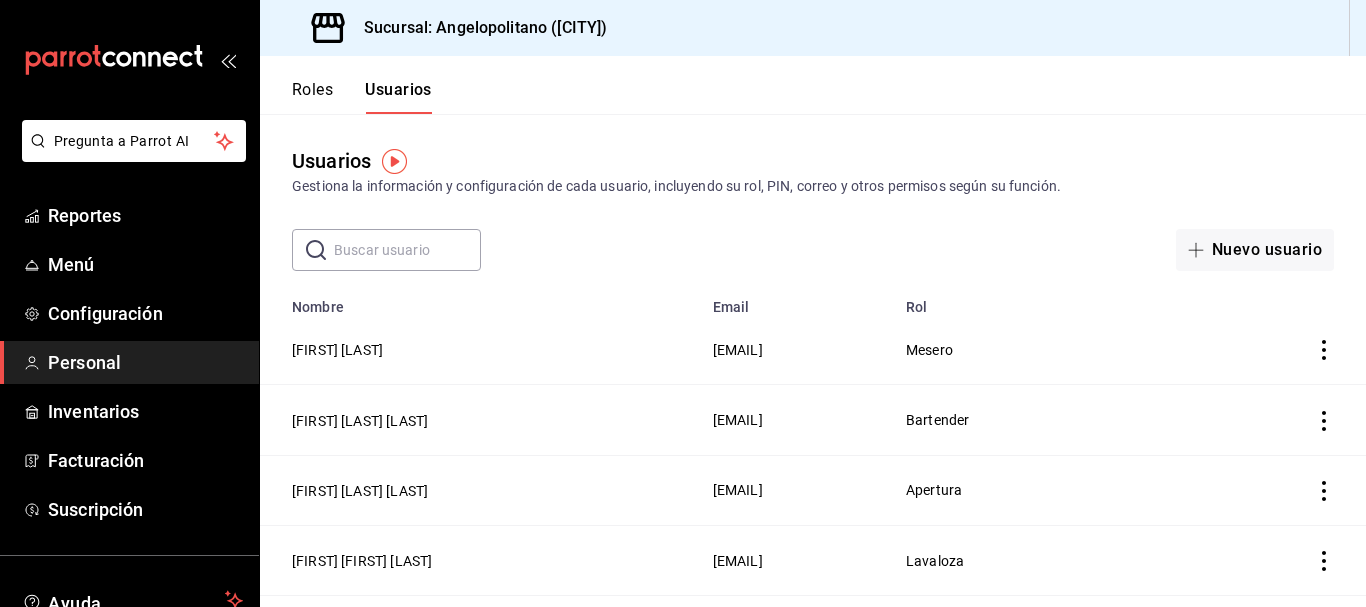 click on "Roles" at bounding box center [312, 97] 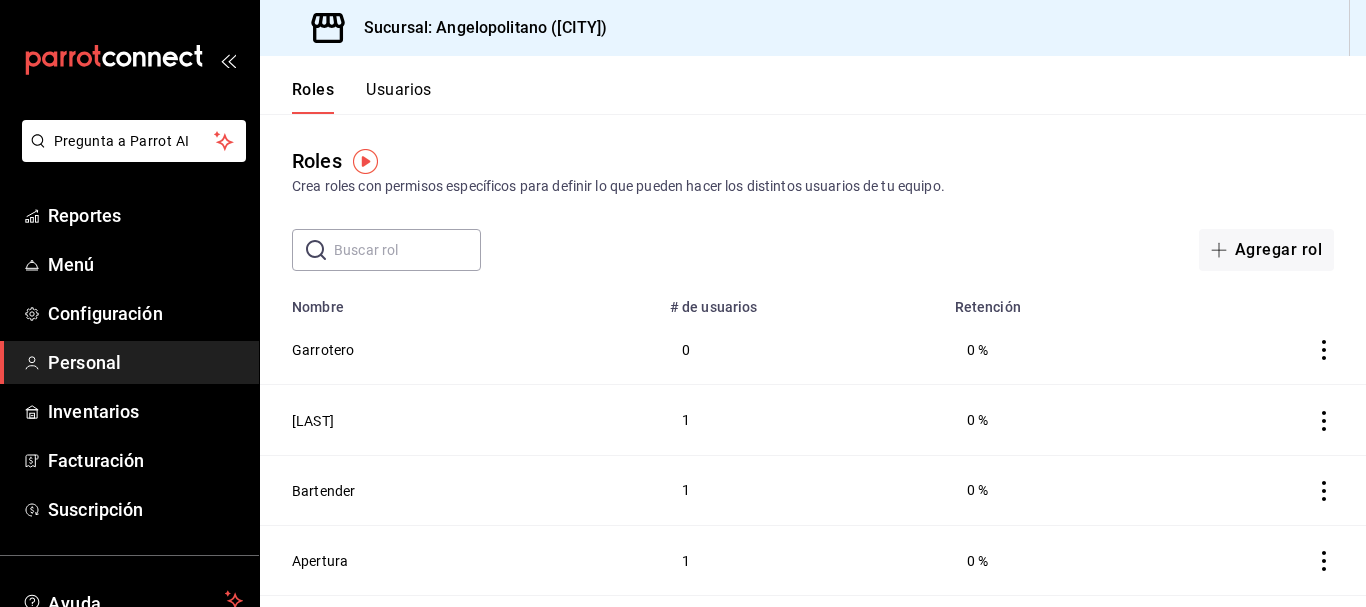 click on "Usuarios" at bounding box center (399, 97) 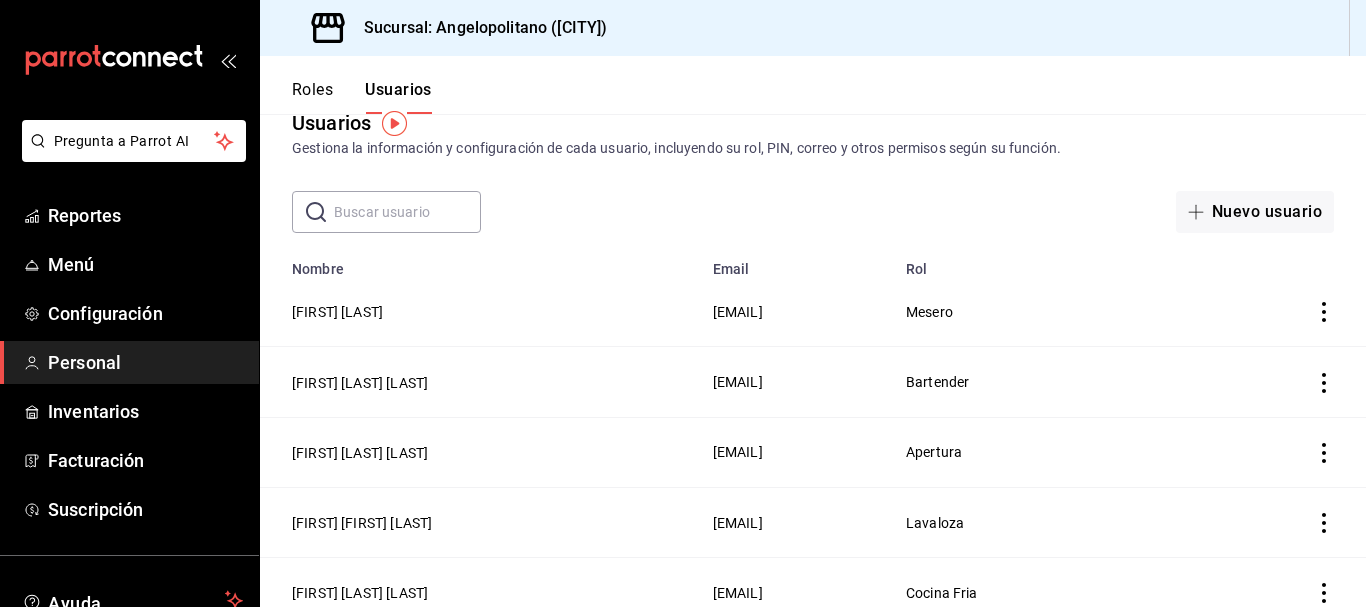 scroll, scrollTop: 0, scrollLeft: 0, axis: both 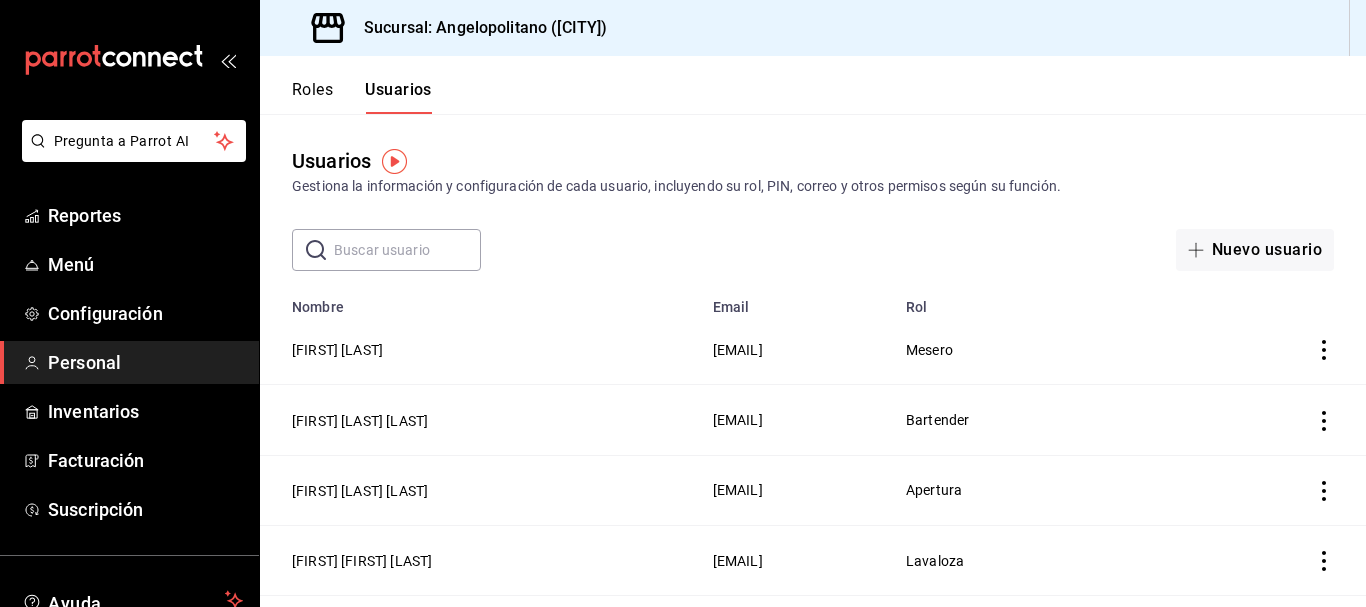 click on "Roles" at bounding box center (312, 97) 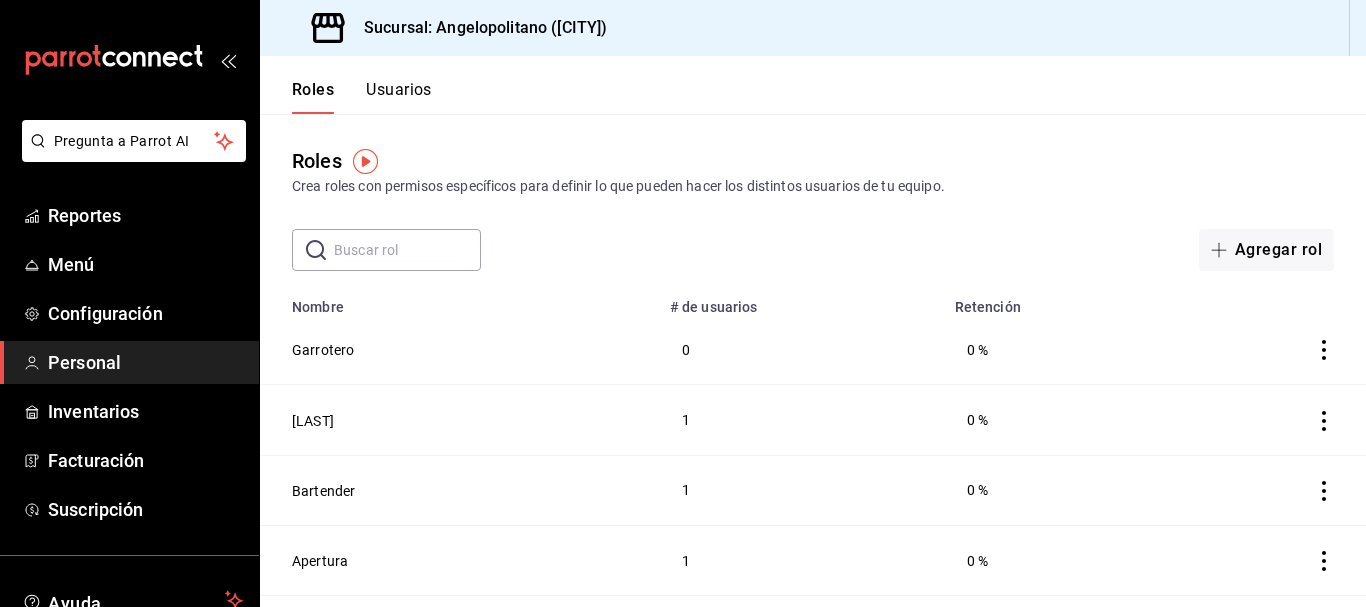 click on "Usuarios" at bounding box center [399, 97] 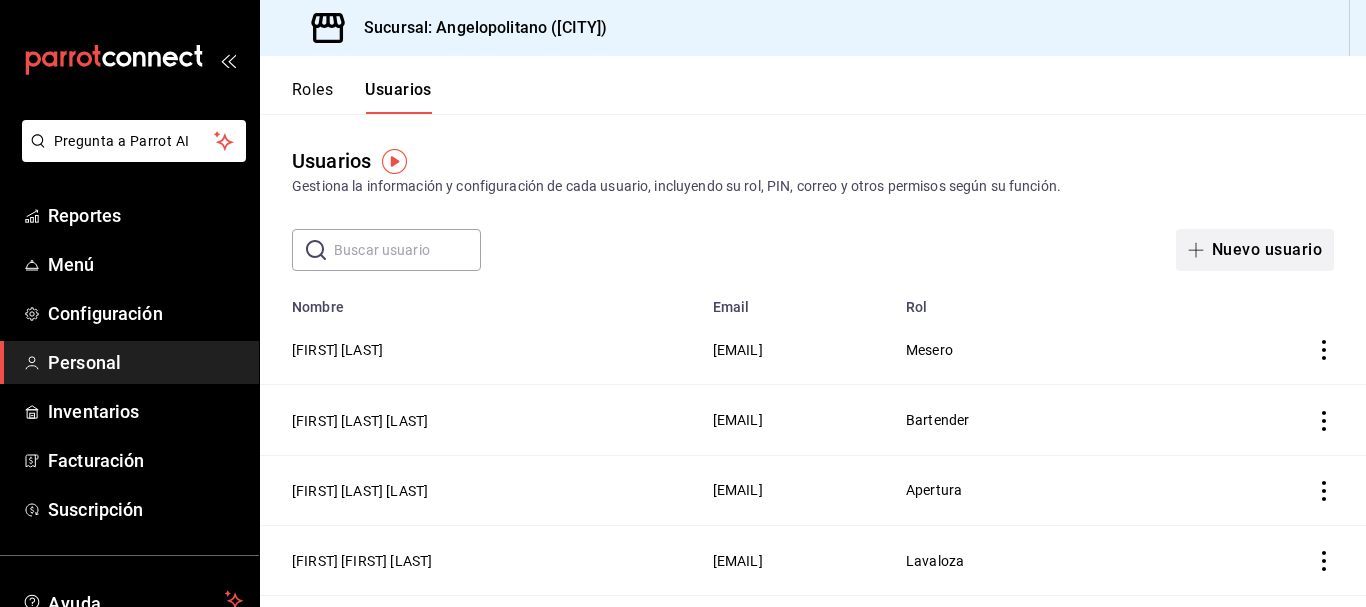 click on "Nuevo usuario" at bounding box center (1255, 250) 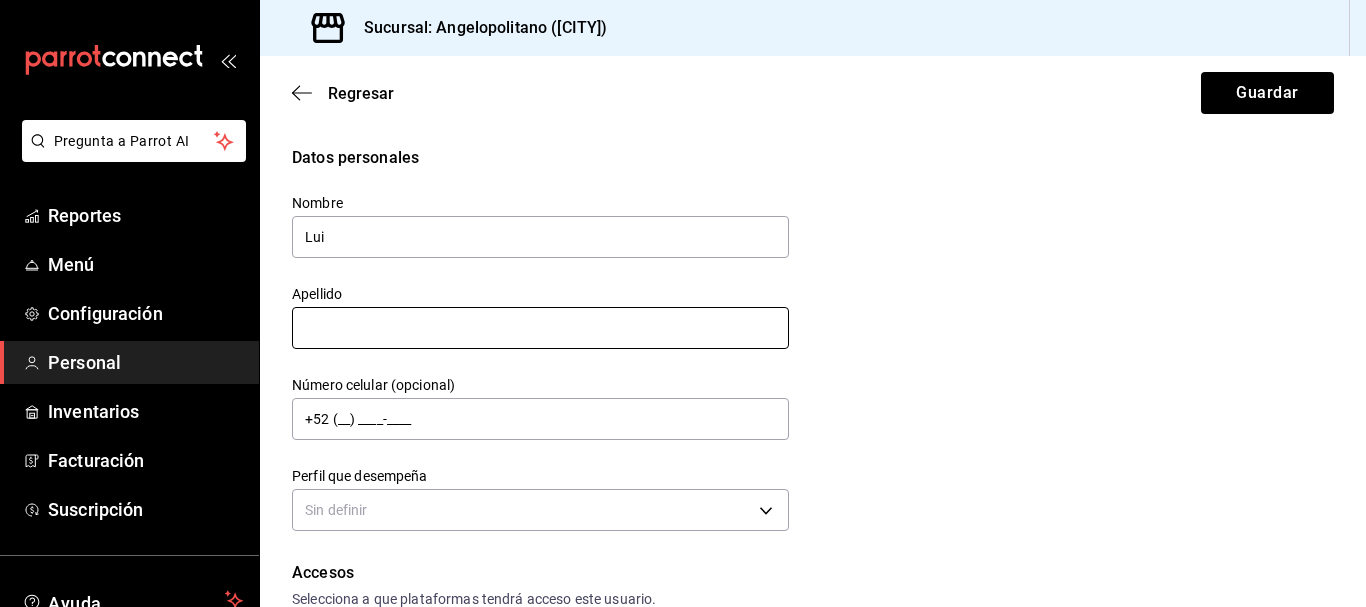 type on "[FIRST] [FIRST]" 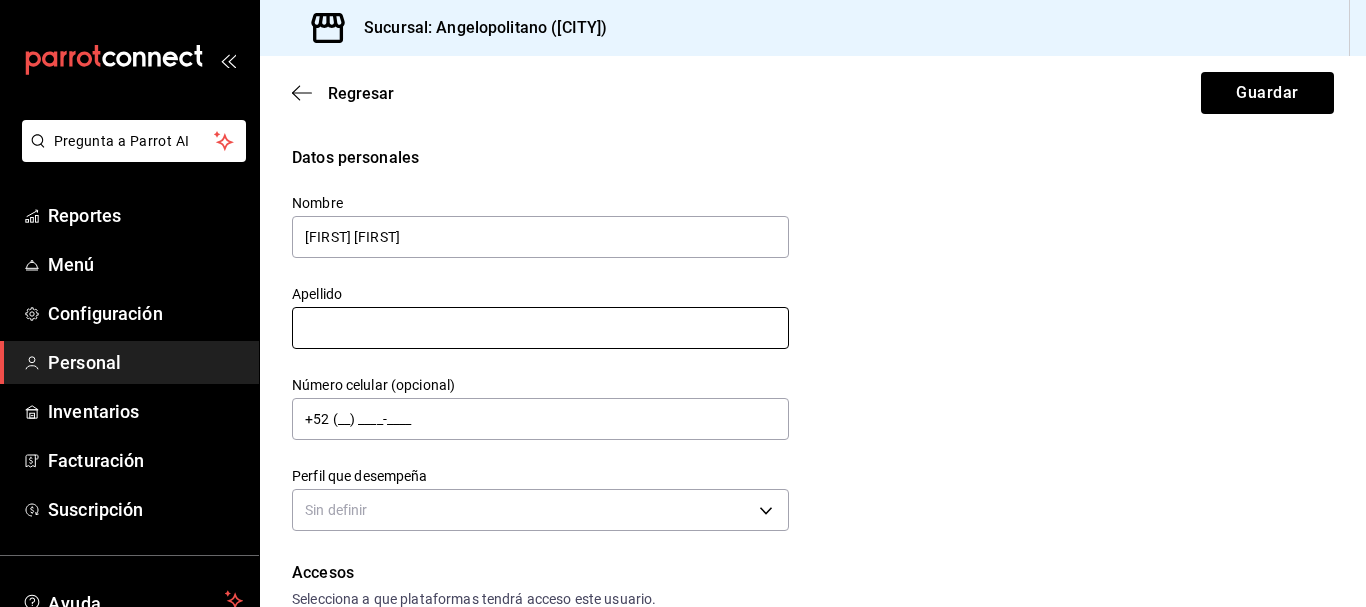 click at bounding box center (540, 328) 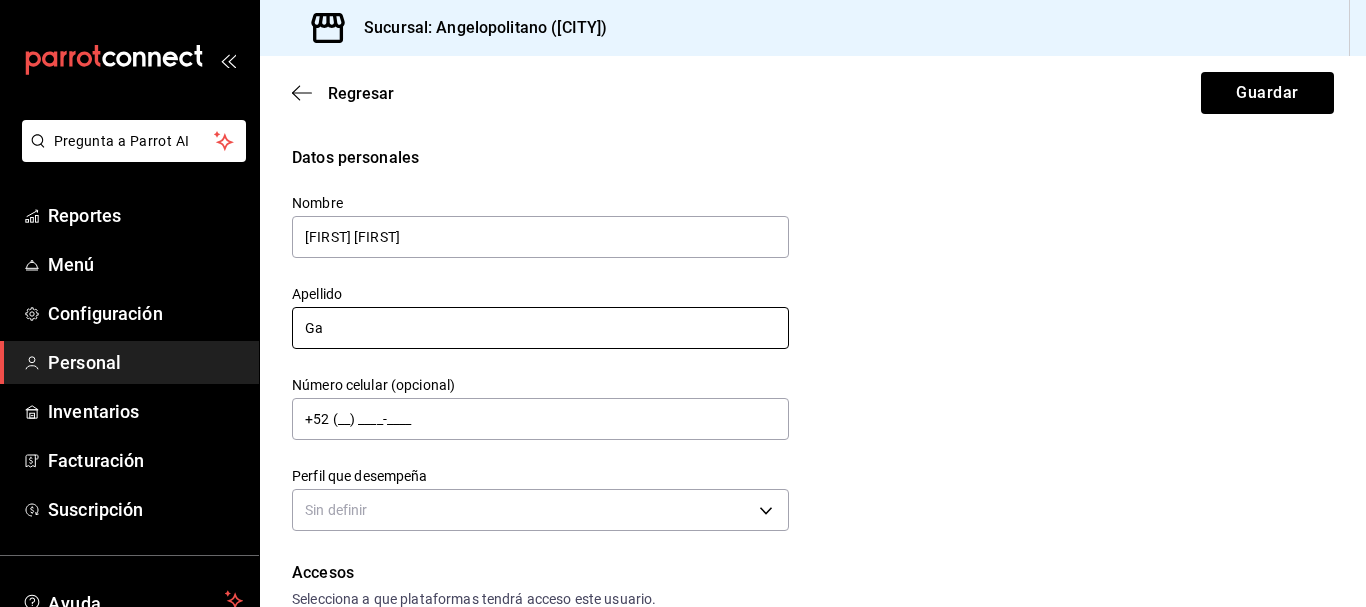 type on "[LAST] [LAST]" 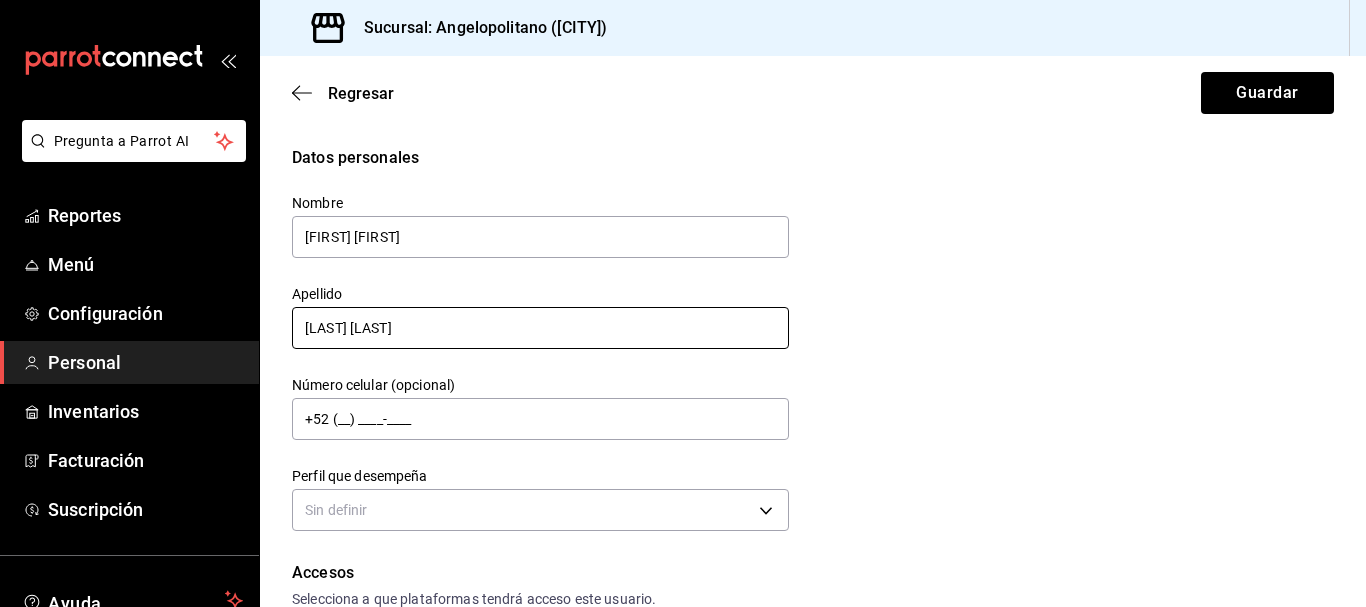 scroll, scrollTop: 162, scrollLeft: 0, axis: vertical 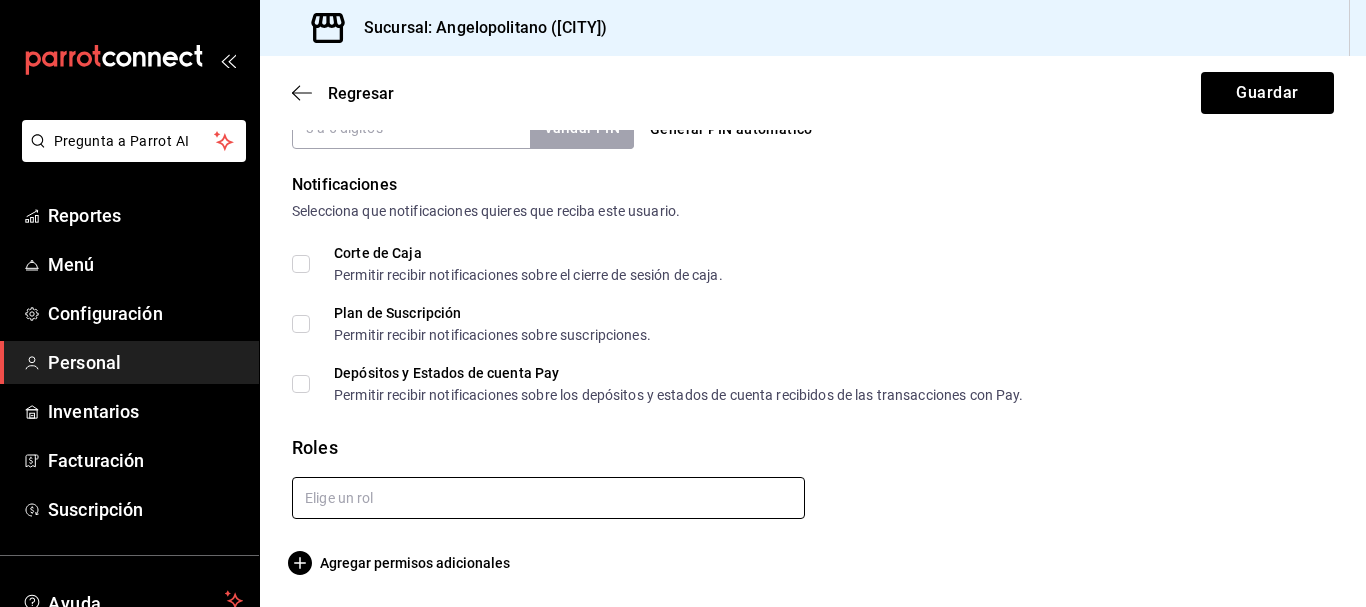 click at bounding box center (548, 498) 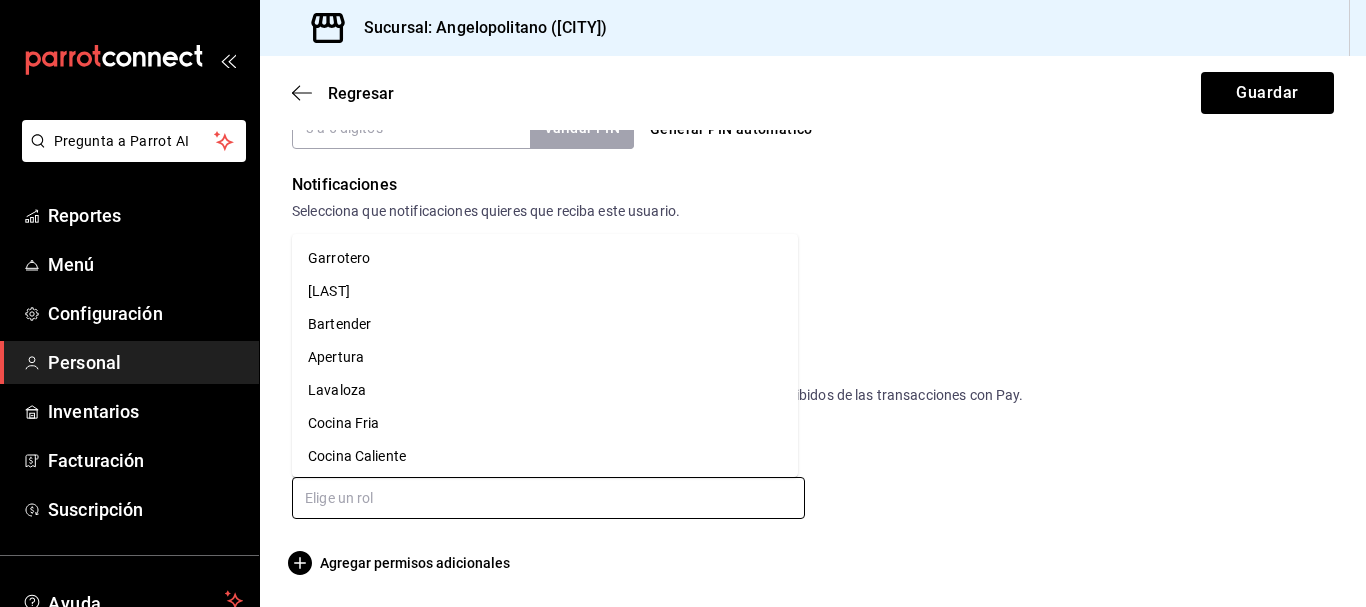 click on "Garrotero" at bounding box center (545, 258) 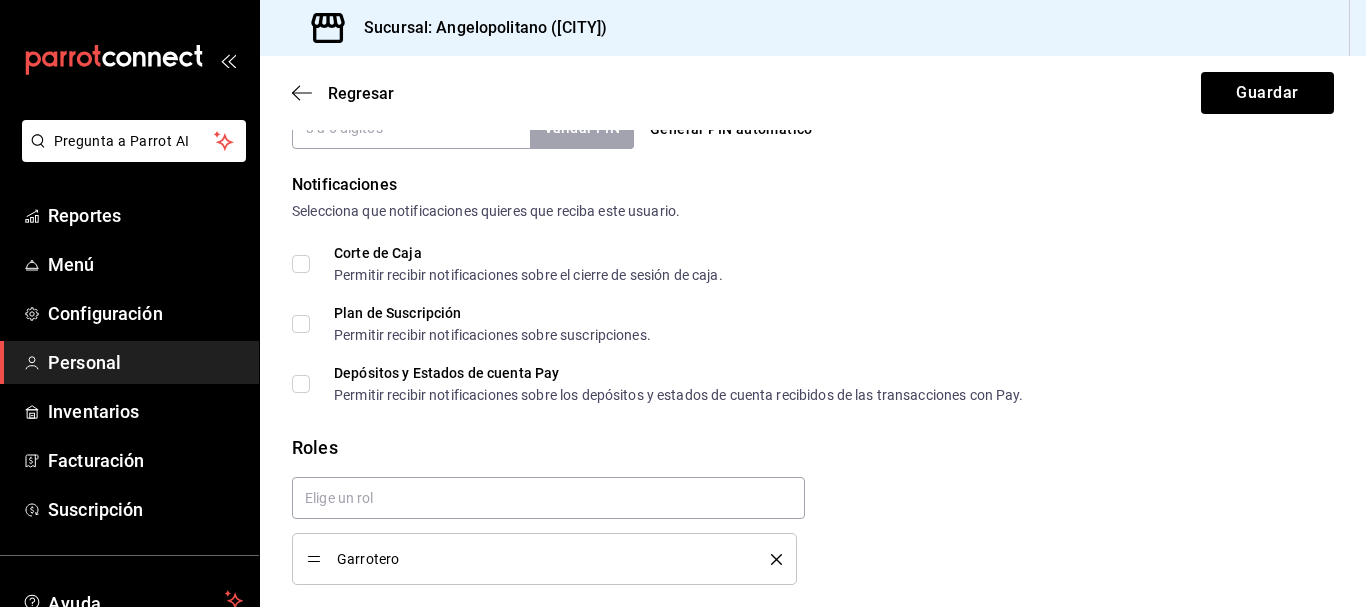 click on "Datos personales Nombre [FIRST] [LAST] Apellido [LAST] Número celular (opcional) +52 (__) ____-____ Perfil que desempeña Sin definir Accesos Selecciona a que plataformas tendrá acceso este usuario. Administrador Web Posibilidad de iniciar sesión en la oficina administrativa de un restaurante.  Acceso al Punto de venta Posibilidad de autenticarse en el POS mediante PIN.  Iniciar sesión en terminal (correo electrónico o QR) Los usuarios podrán iniciar sesión y aceptar términos y condiciones en la terminal. Acceso uso de terminal Los usuarios podrán acceder y utilizar la terminal para visualizar y procesar pagos de sus órdenes. Correo electrónico Se volverá obligatorio al tener ciertos accesos activados. Contraseña Contraseña Repetir contraseña Repetir contraseña PIN Validar PIN ​ Generar PIN automático Notificaciones Selecciona que notificaciones quieres que reciba este usuario. Corte de Caja Permitir recibir notificaciones sobre el cierre de sesión de caja. Plan de Suscripción Roles" at bounding box center (813, -102) 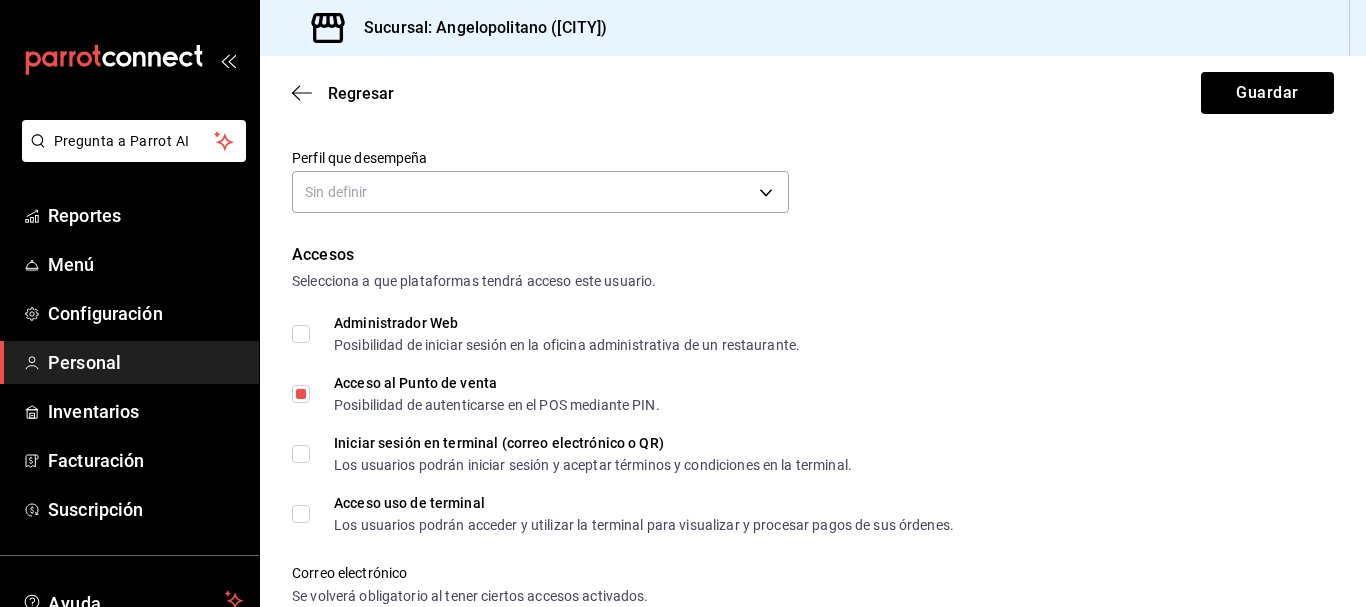 scroll, scrollTop: 321, scrollLeft: 0, axis: vertical 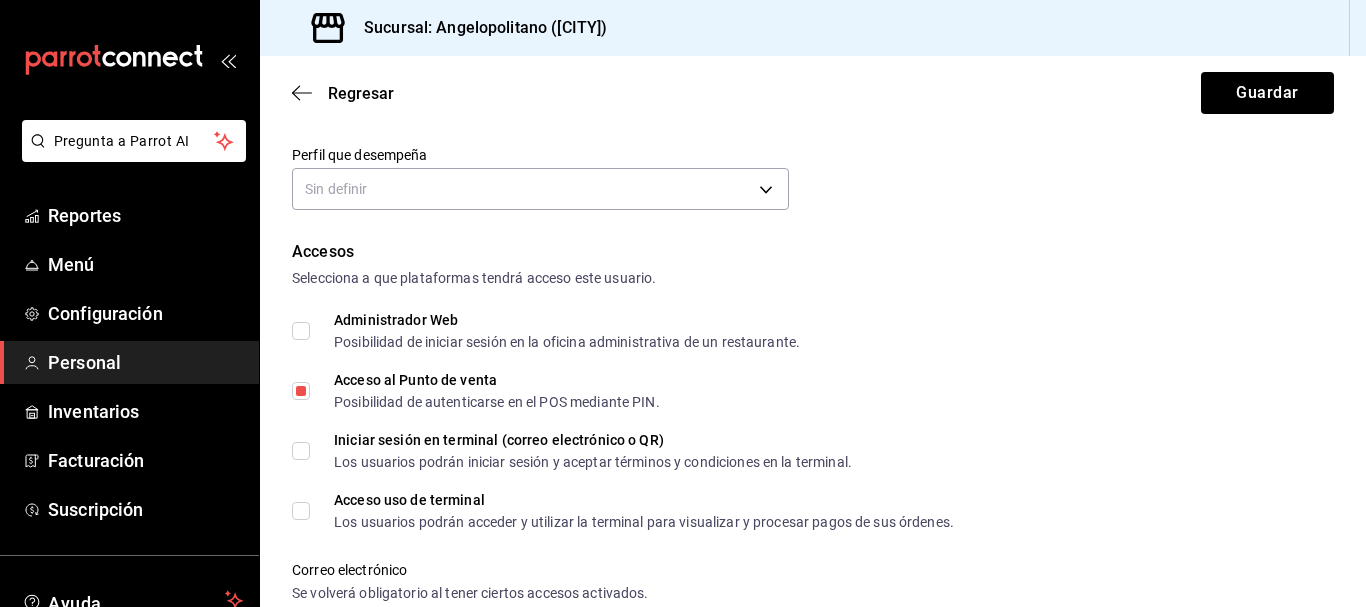 click on "Acceso al Punto de venta Posibilidad de autenticarse en el POS mediante PIN." at bounding box center [301, 391] 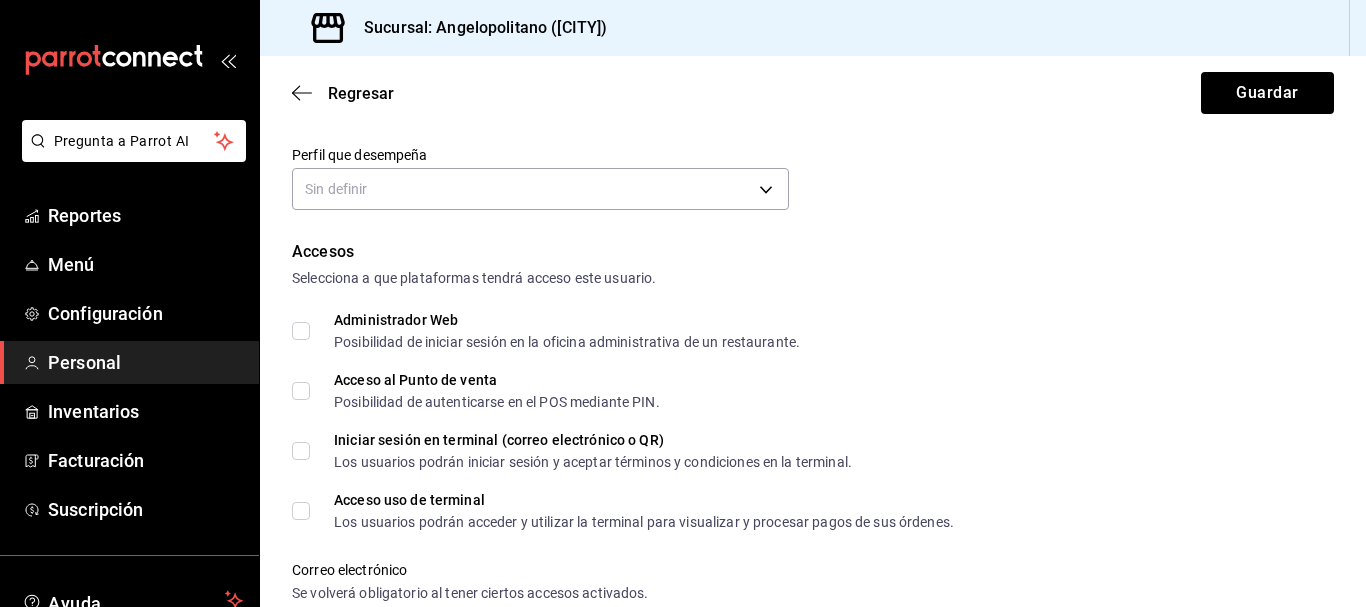 click on "Acceso al Punto de venta Posibilidad de autenticarse en el POS mediante PIN." at bounding box center [301, 391] 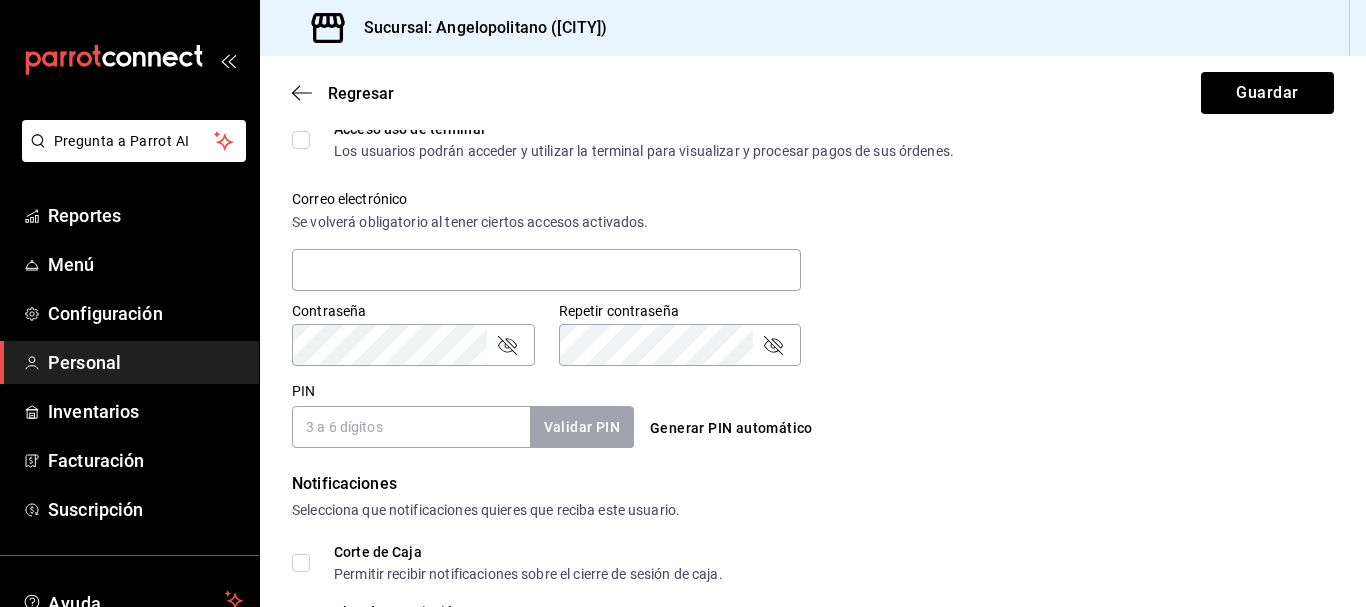 scroll, scrollTop: 701, scrollLeft: 0, axis: vertical 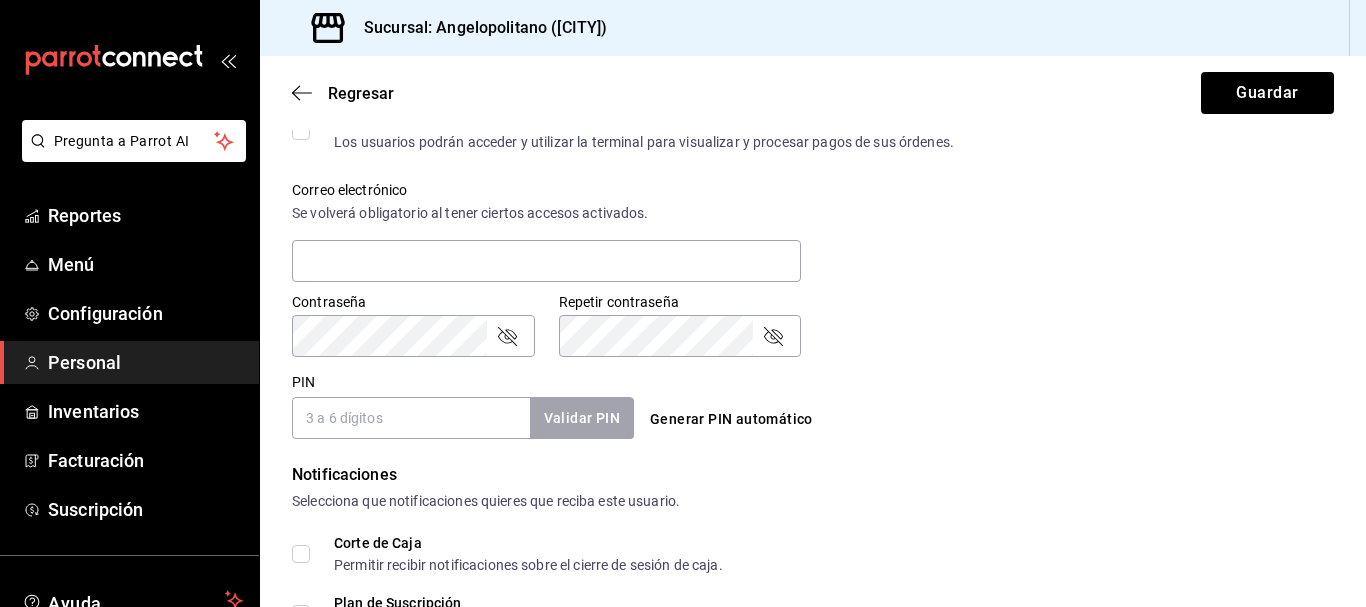 click on "PIN" at bounding box center [411, 418] 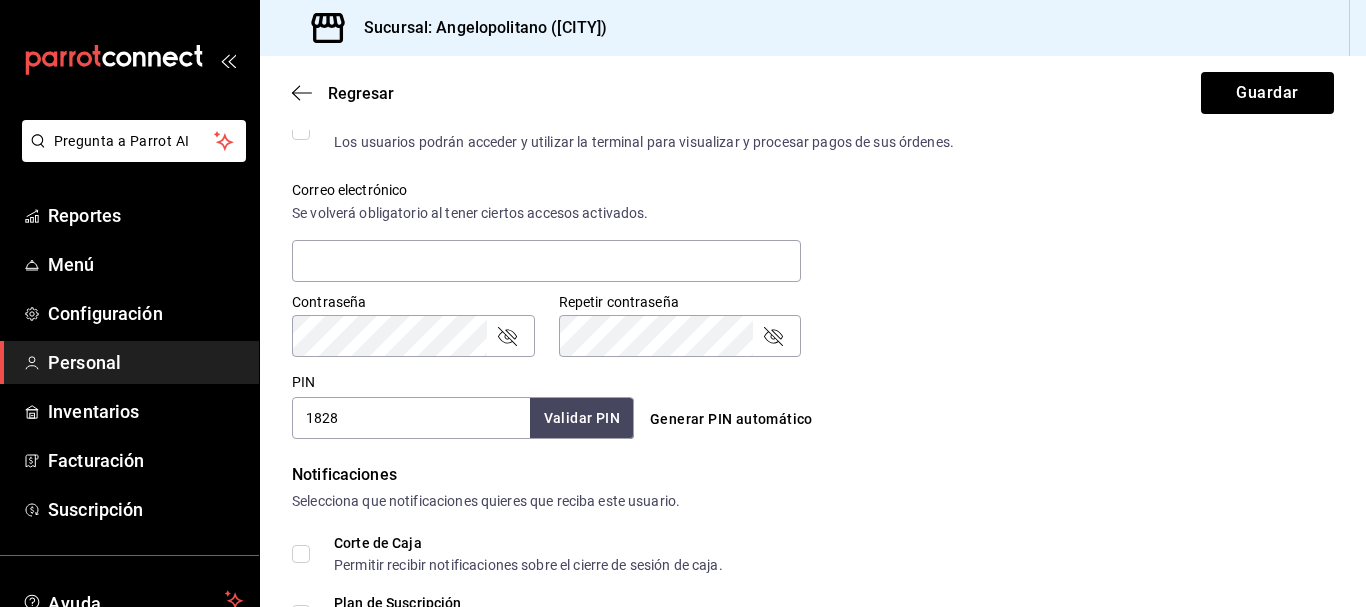 drag, startPoint x: 417, startPoint y: 416, endPoint x: 591, endPoint y: 421, distance: 174.07182 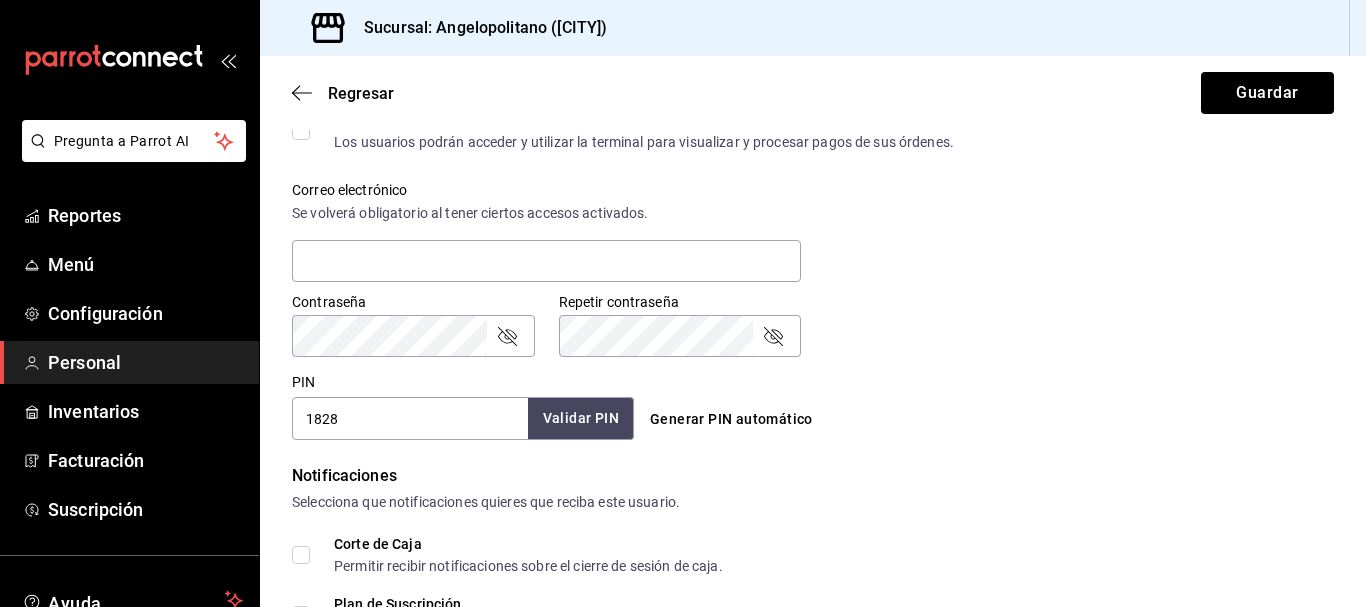 click on "Validar PIN" at bounding box center [581, 418] 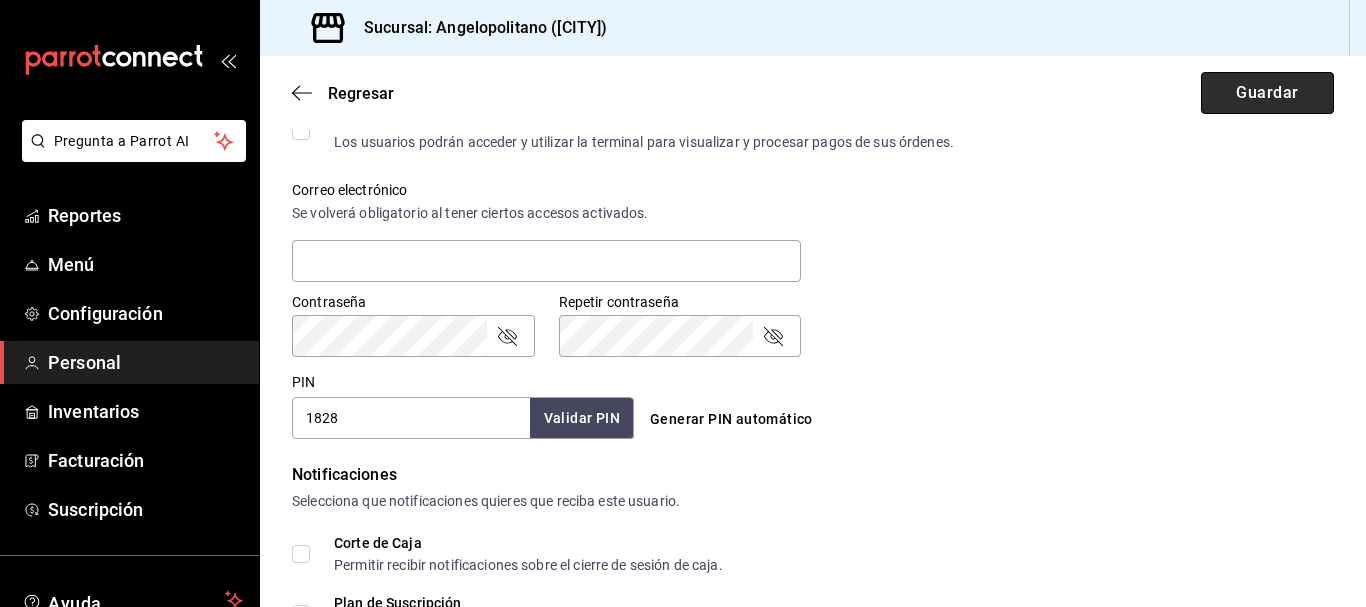 click on "Guardar" at bounding box center [1267, 93] 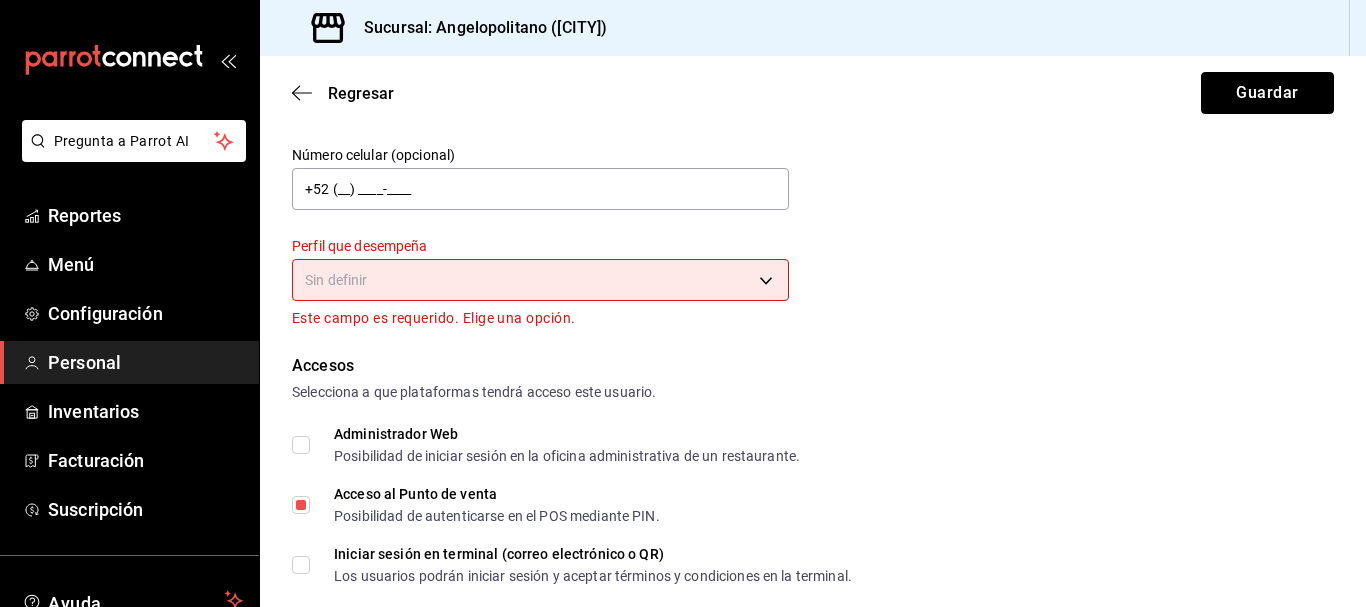scroll, scrollTop: 227, scrollLeft: 0, axis: vertical 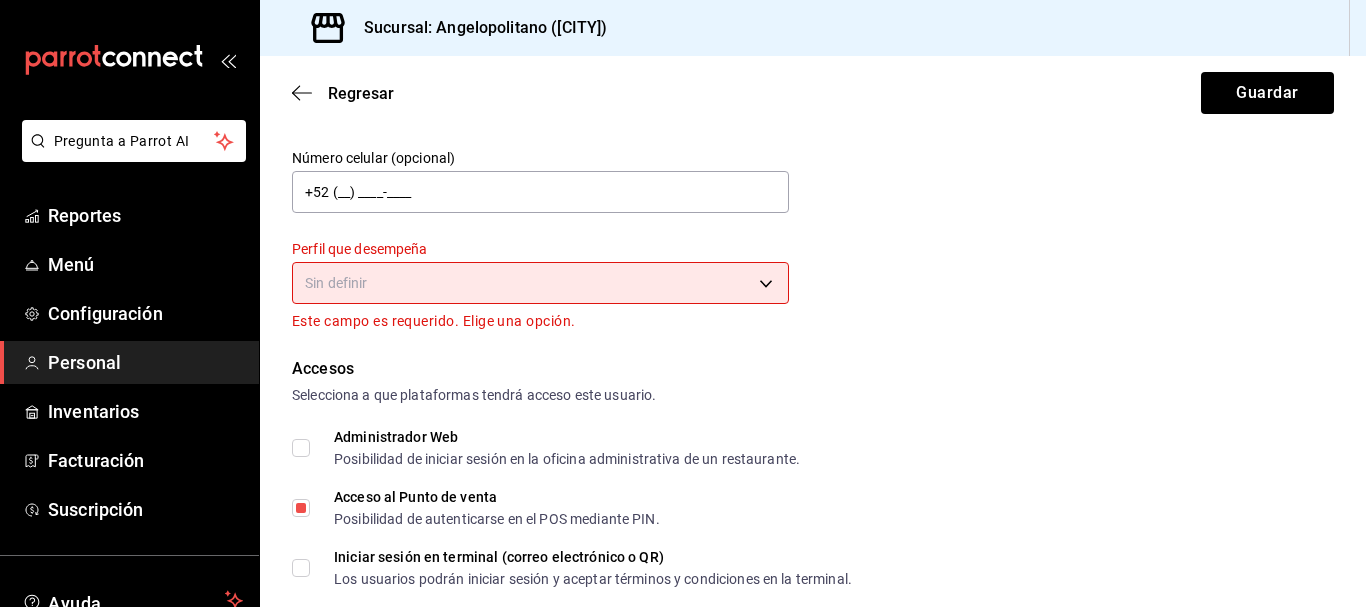click on "Pregunta a Parrot AI Reportes   Menú   Configuración   Personal   Inventarios   Facturación   Suscripción   Ayuda Recomienda Parrot   [FIRST] [LAST]   Sugerir nueva función   Sucursal: Angelopolitano ([CITY]) Regresar Guardar Datos personales Nombre [FIRST] [LAST] Apellido [LAST] Número celular (opcional) +52 (__) ____-____ Perfil que desempeña Sin definir Este campo es requerido. Elige una opción. Accesos Selecciona a que plataformas tendrá acceso este usuario. Administrador Web Posibilidad de iniciar sesión en la oficina administrativa de un restaurante.  Acceso al Punto de venta Posibilidad de autenticarse en el POS mediante PIN.  Iniciar sesión en terminal (correo electrónico o QR) Los usuarios podrán iniciar sesión y aceptar términos y condiciones en la terminal. Acceso uso de terminal Los usuarios podrán acceder y utilizar la terminal para visualizar y procesar pagos de sus órdenes. Correo electrónico Se volverá obligatorio al tener ciertos accesos activados. Contraseña Contraseña" at bounding box center [683, 303] 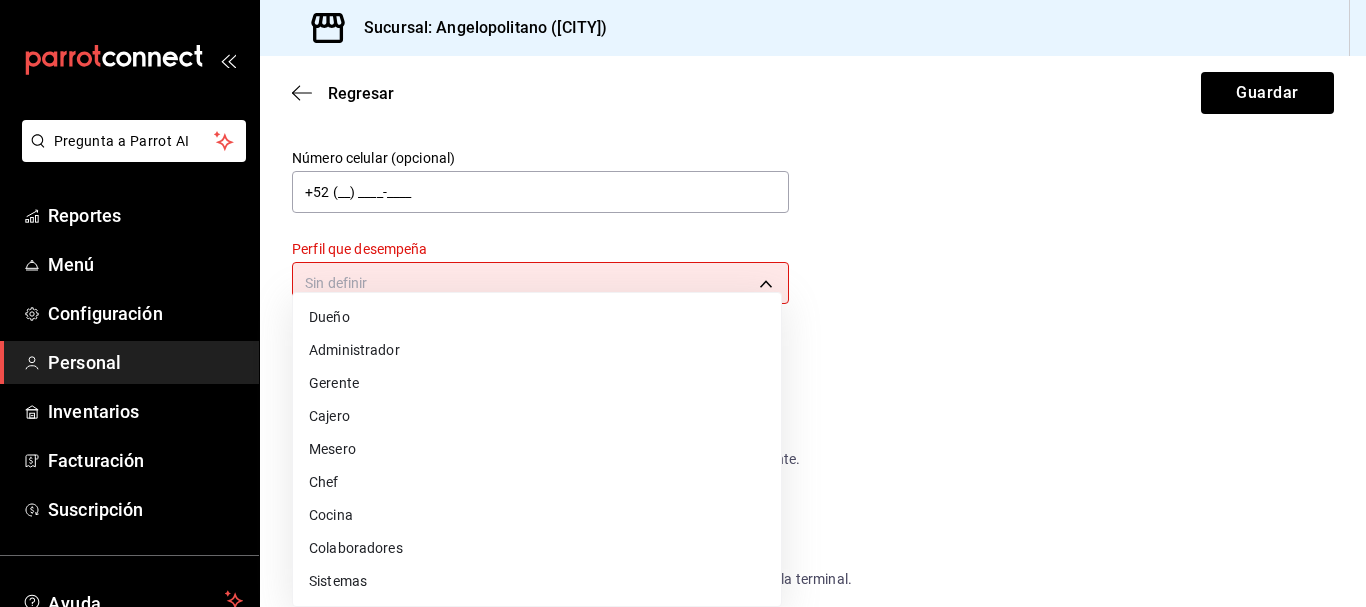 drag, startPoint x: 1356, startPoint y: 249, endPoint x: 1353, endPoint y: 337, distance: 88.051125 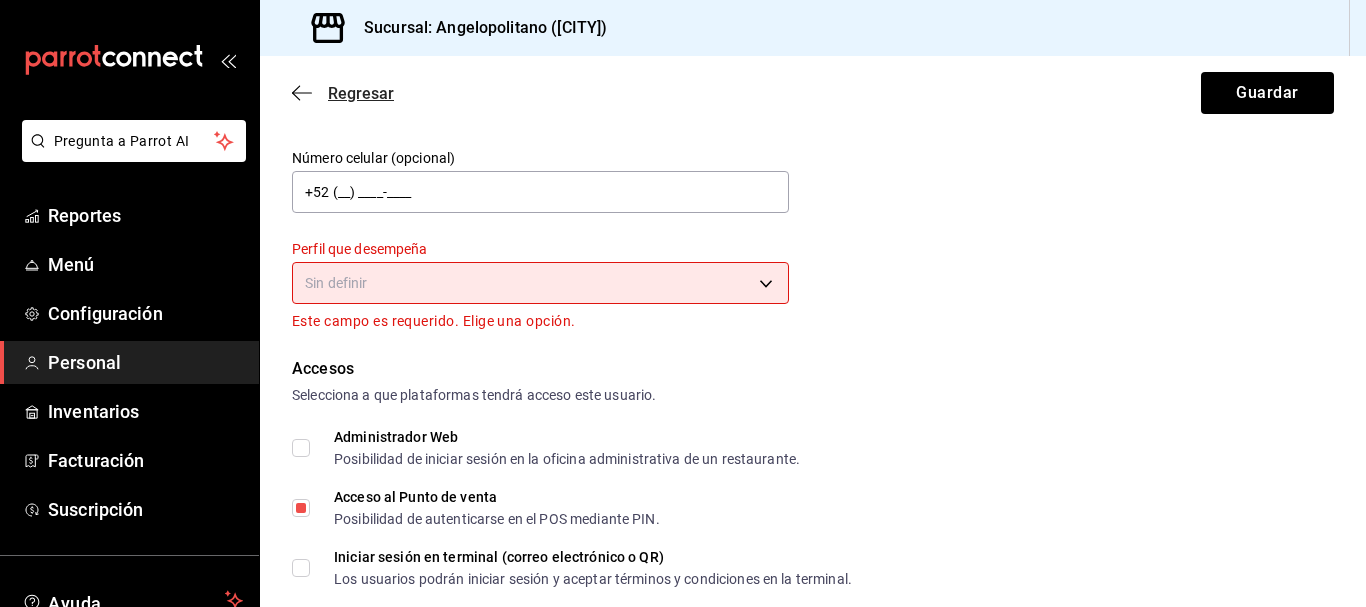 click on "Regresar" at bounding box center (343, 93) 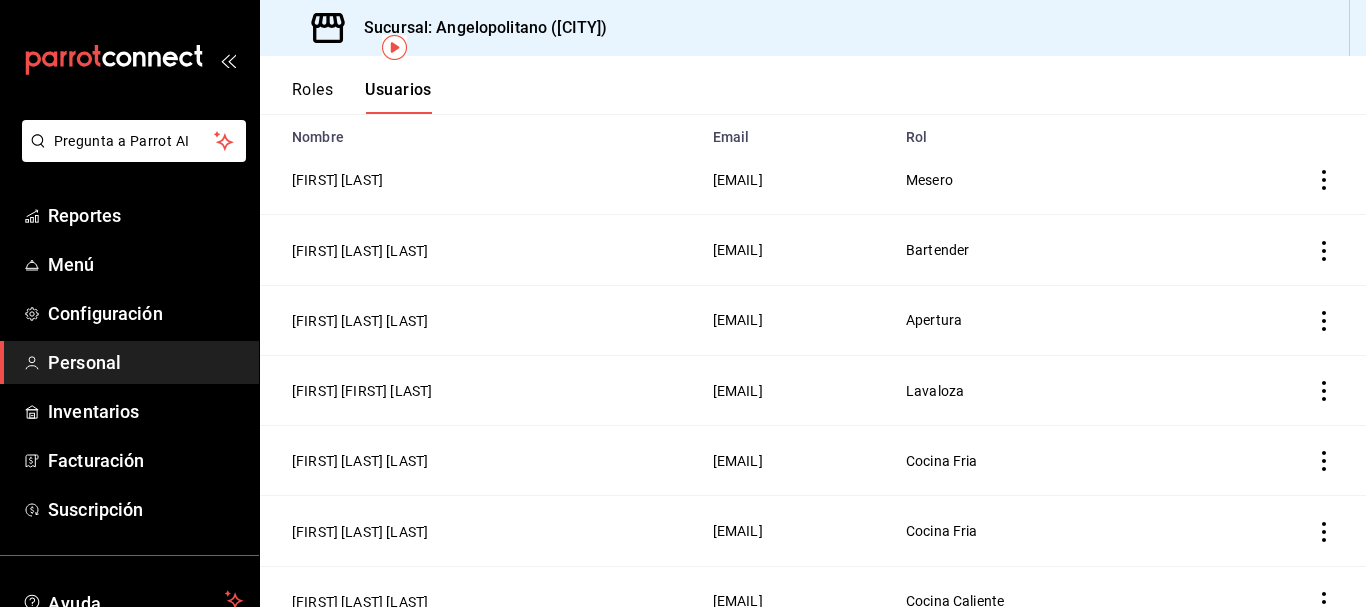 scroll, scrollTop: 0, scrollLeft: 0, axis: both 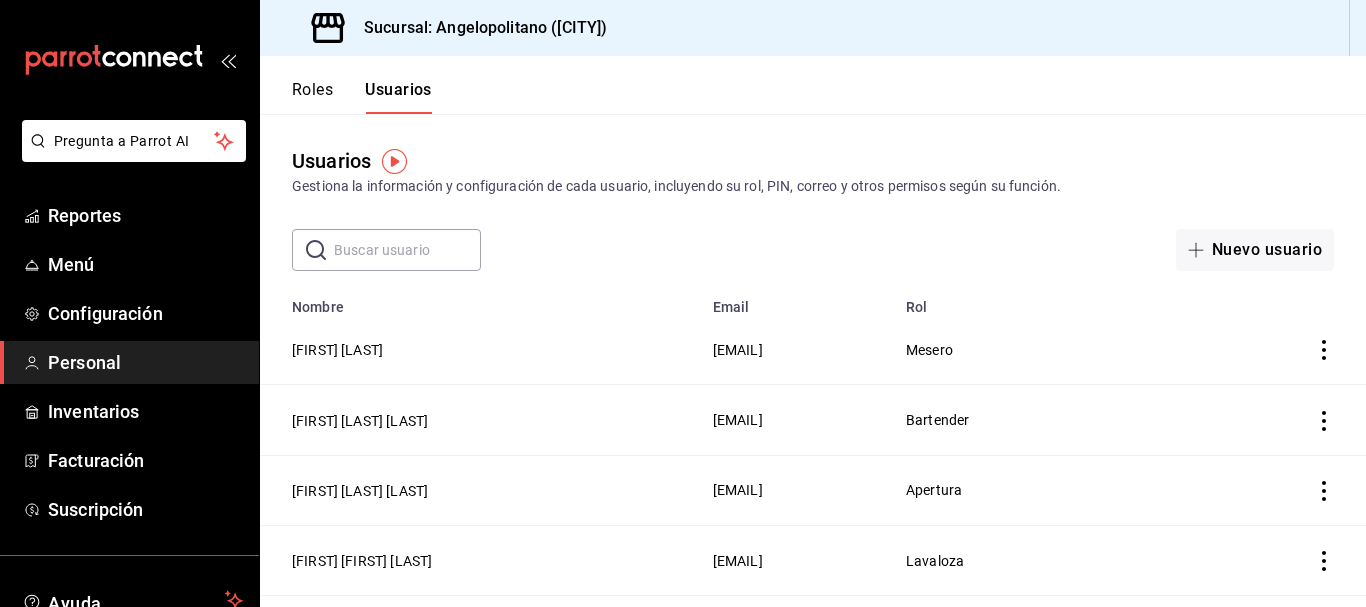 click on "Roles" at bounding box center [312, 97] 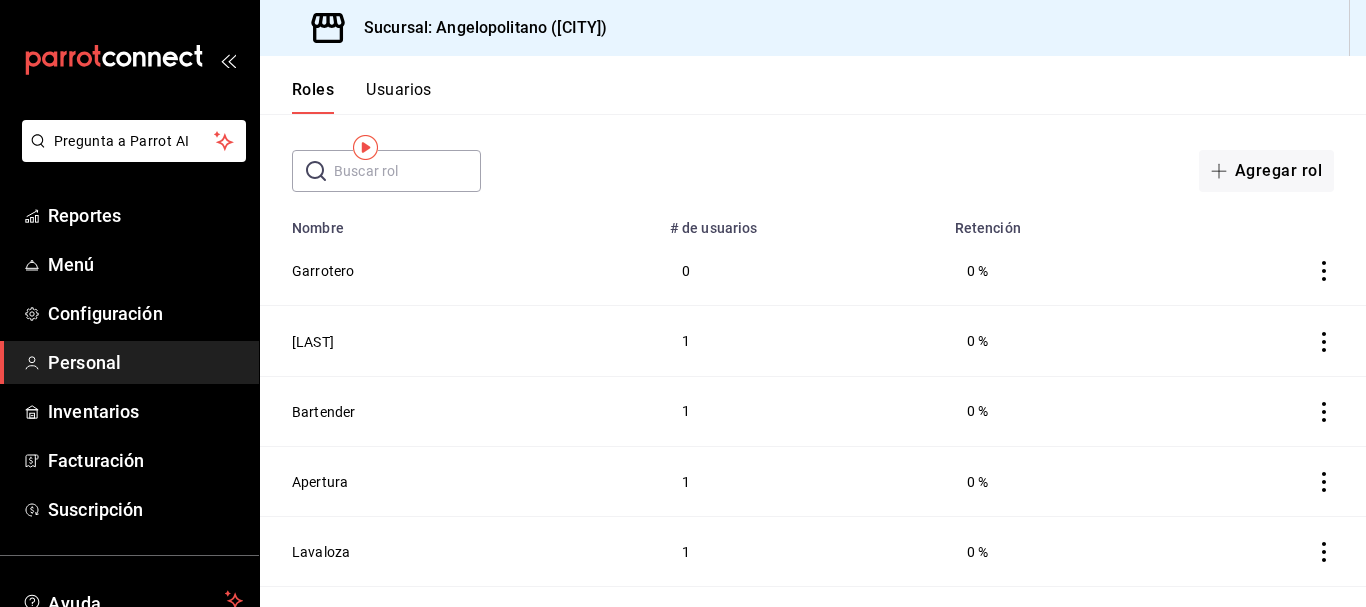 scroll, scrollTop: 0, scrollLeft: 0, axis: both 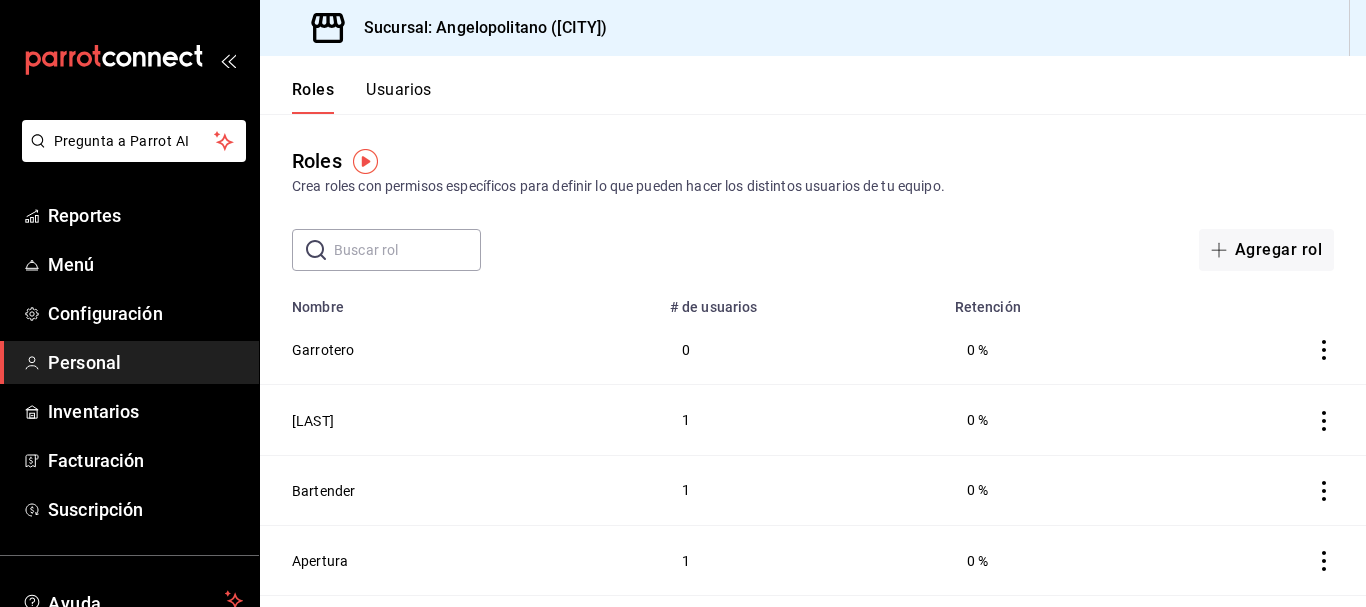 click on "Usuarios" at bounding box center [399, 97] 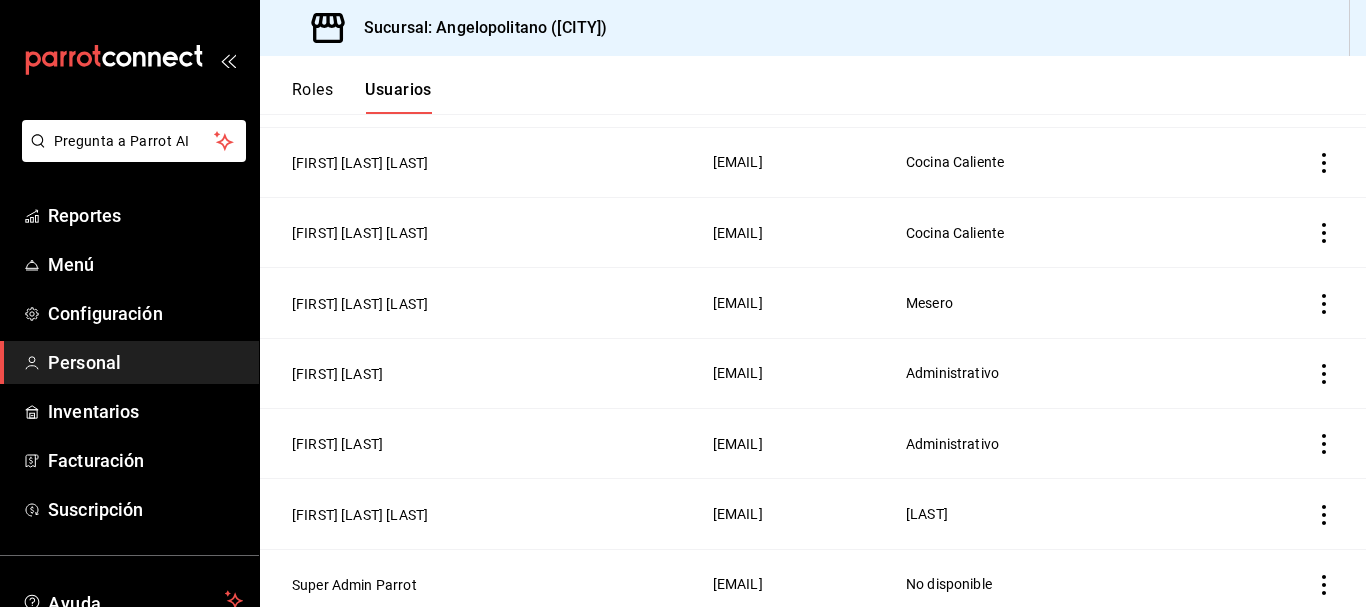 scroll, scrollTop: 0, scrollLeft: 0, axis: both 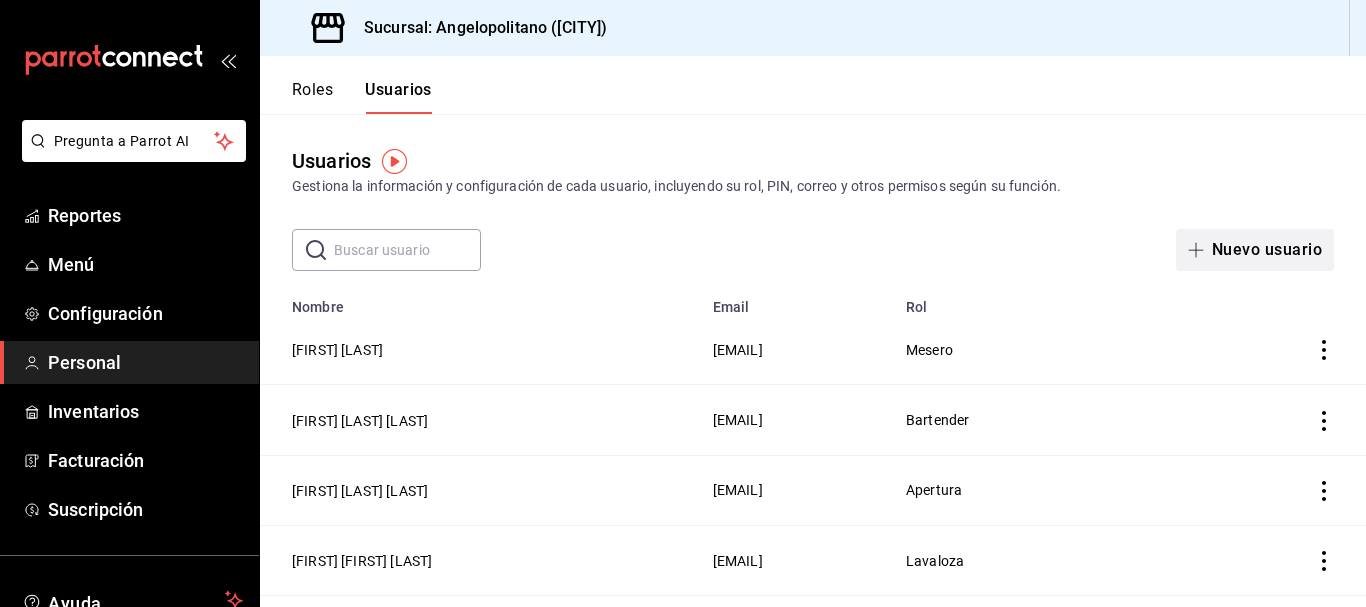 click on "Nuevo usuario" at bounding box center [1255, 250] 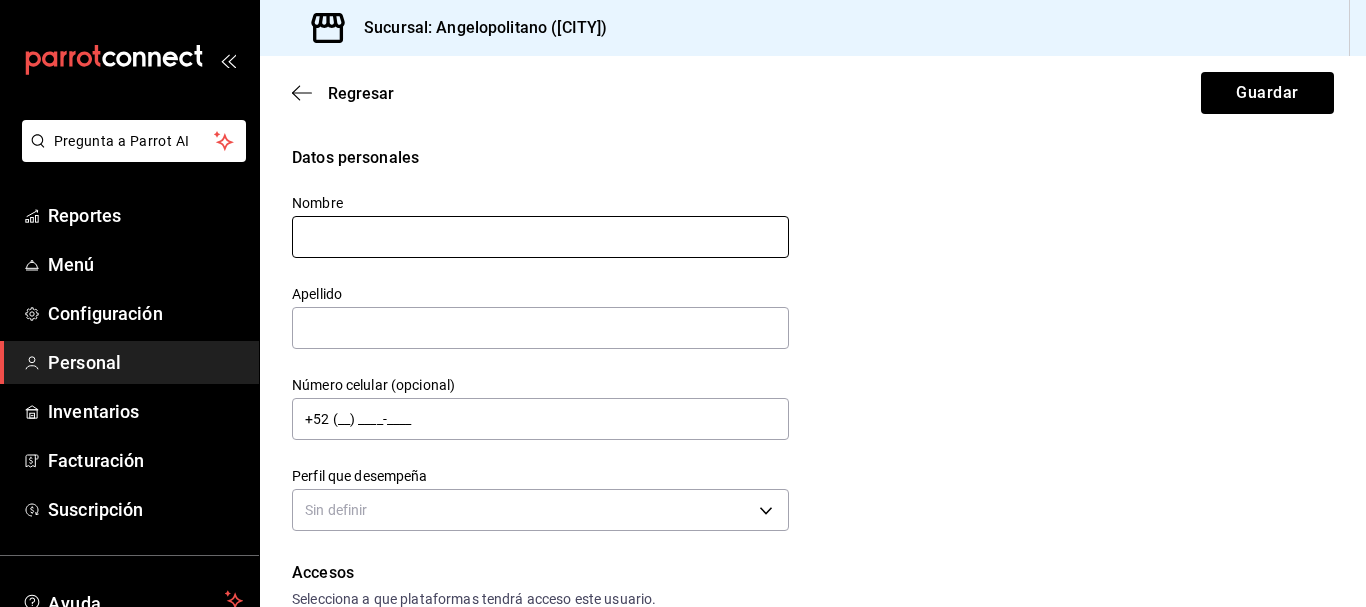 click at bounding box center (540, 237) 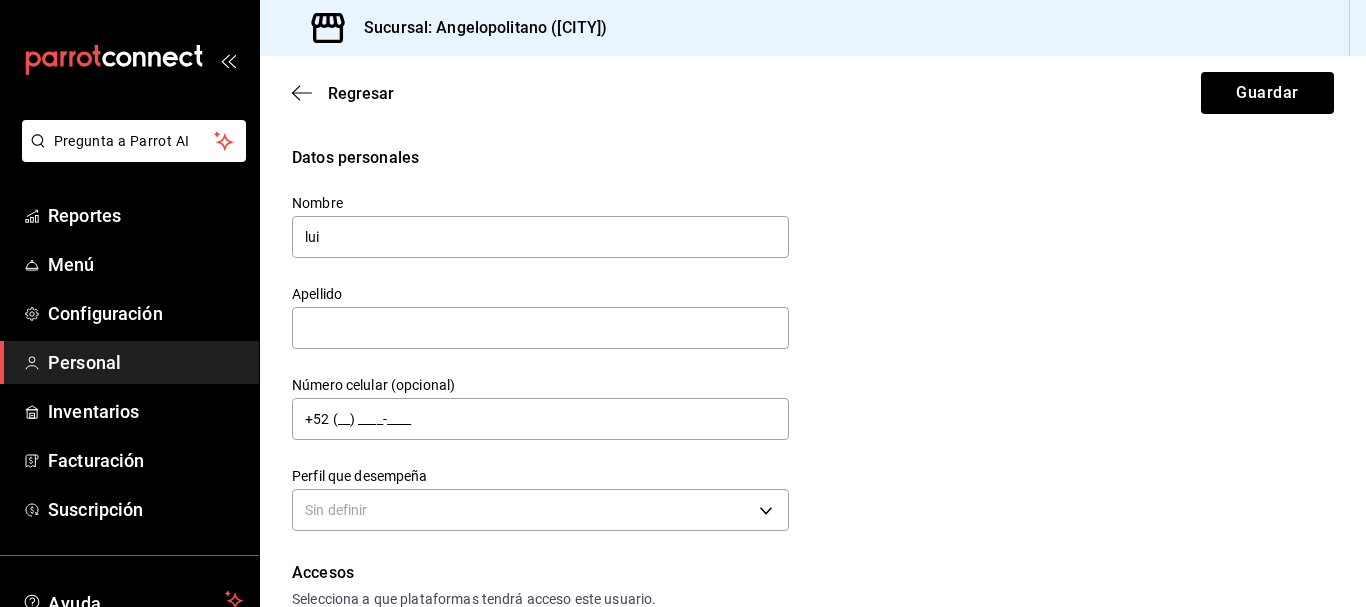 type on "[FIRST] [FIRST]" 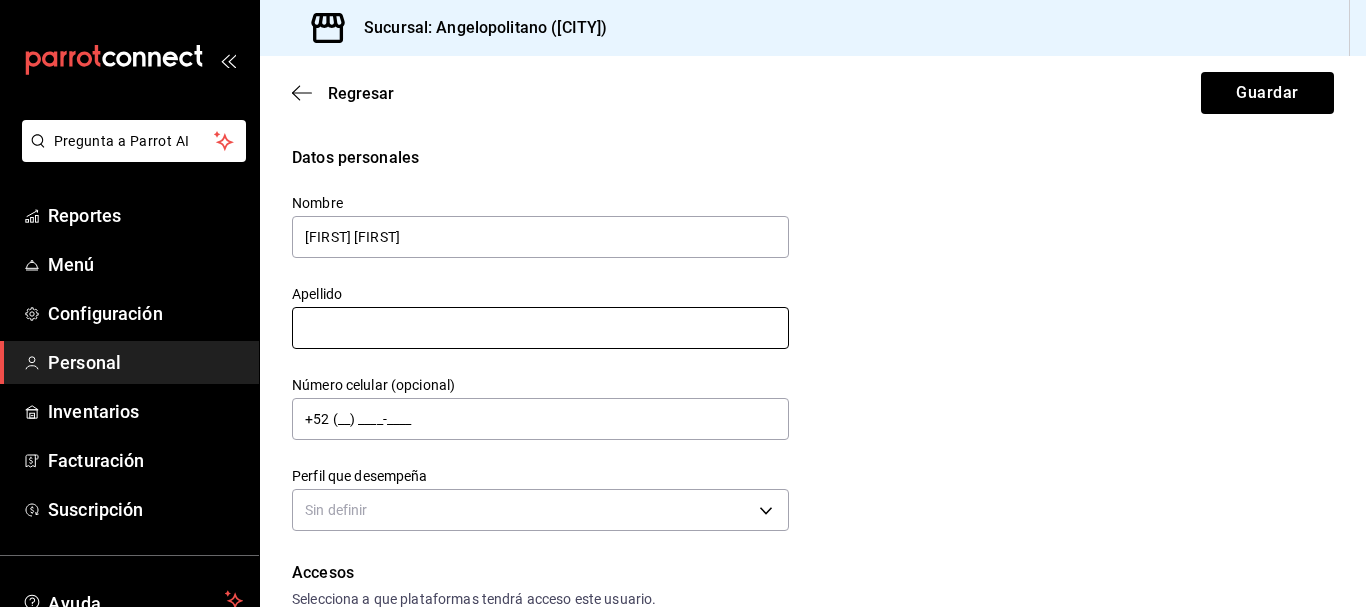 click at bounding box center (540, 328) 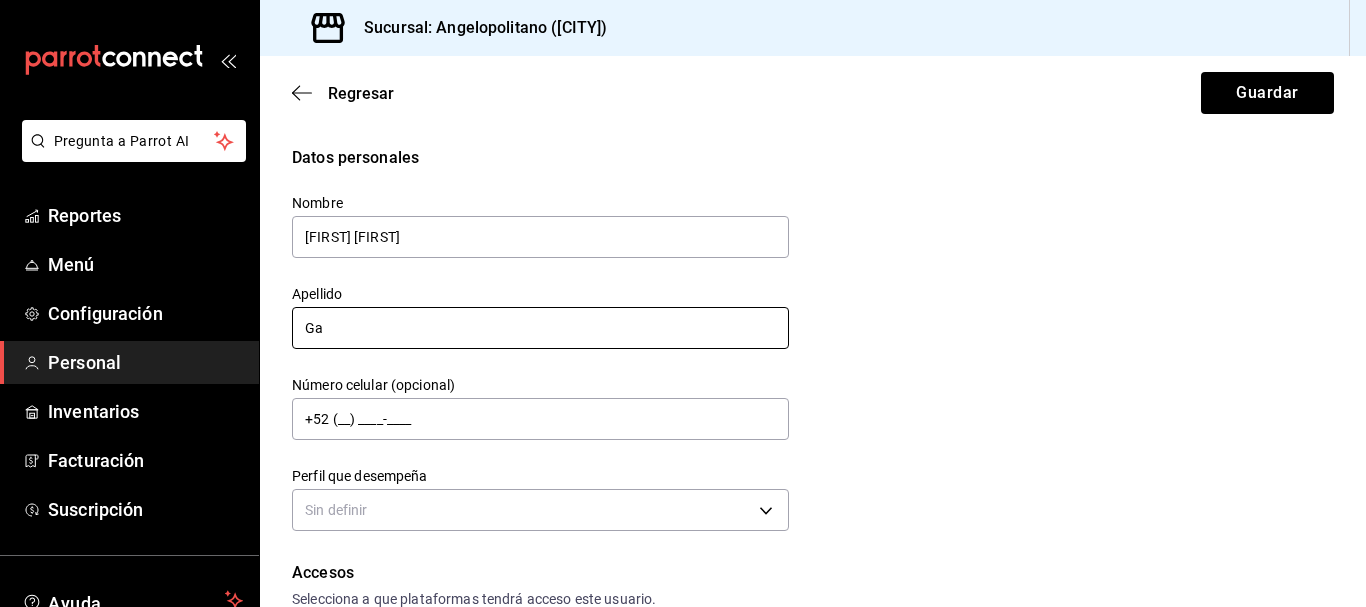 type on "[LAST] [LAST]" 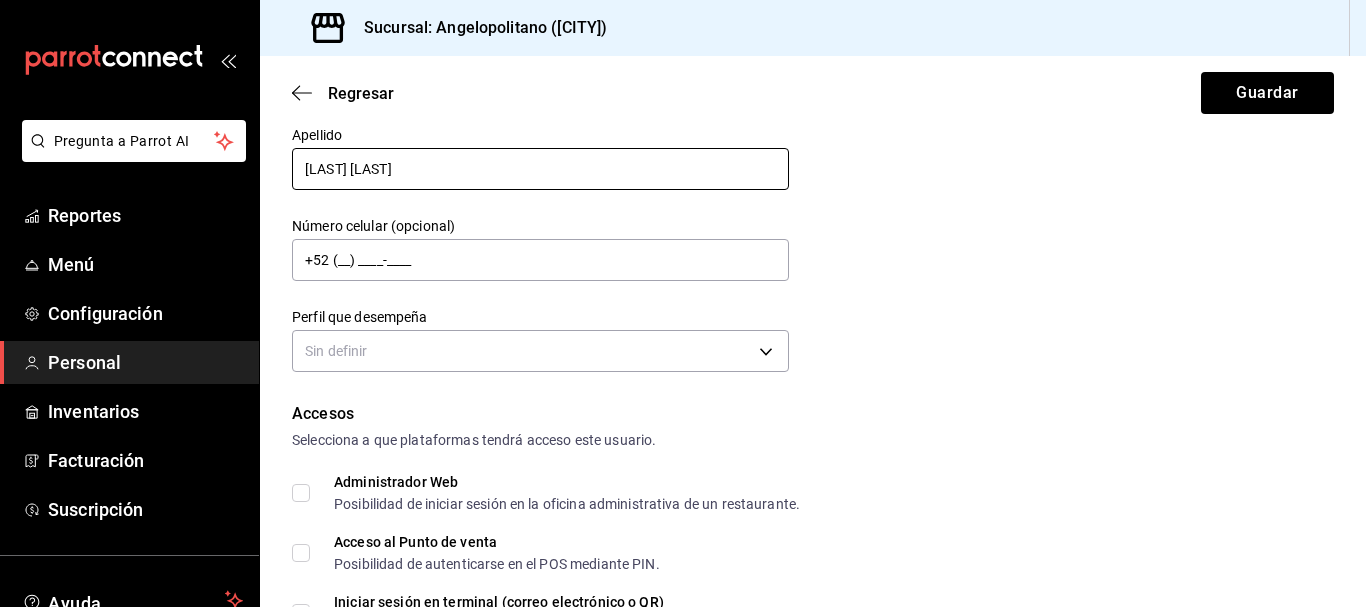 scroll, scrollTop: 177, scrollLeft: 0, axis: vertical 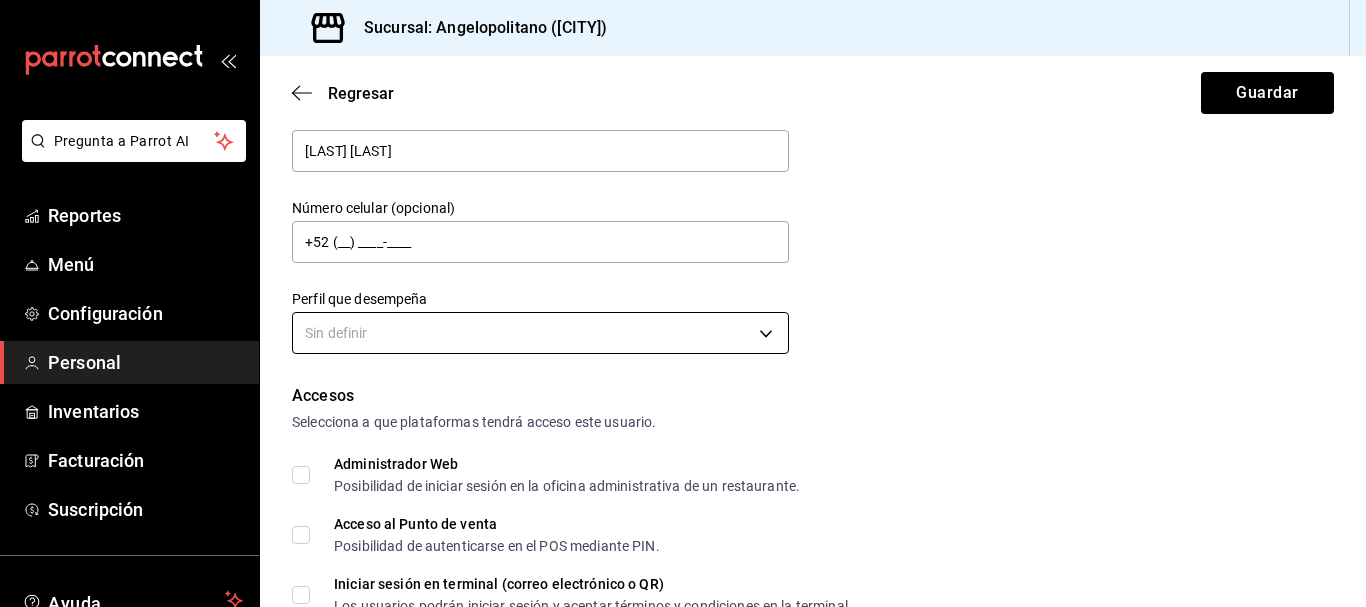click on "Pregunta a Parrot AI Reportes   Menú   Configuración   Personal   Inventarios   Facturación   Suscripción   Ayuda Recomienda Parrot   [FIRST] [LAST]   Sugerir nueva función   Sucursal: Angelopolitano ([CITY]) Regresar Guardar Datos personales Nombre [FIRST] [LAST] Apellido [LAST] Número celular (opcional) +52 (__) ____-____ Perfil que desempeña Sin definir Accesos Selecciona a que plataformas tendrá acceso este usuario. Administrador Web Posibilidad de iniciar sesión en la oficina administrativa de un restaurante.  Acceso al Punto de venta Posibilidad de autenticarse en el POS mediante PIN.  Iniciar sesión en terminal (correo electrónico o QR) Los usuarios podrán iniciar sesión y aceptar términos y condiciones en la terminal. Acceso uso de terminal Los usuarios podrán acceder y utilizar la terminal para visualizar y procesar pagos de sus órdenes. Correo electrónico Se volverá obligatorio al tener ciertos accesos activados. Contraseña Contraseña Repetir contraseña Repetir contraseña PIN" at bounding box center [683, 303] 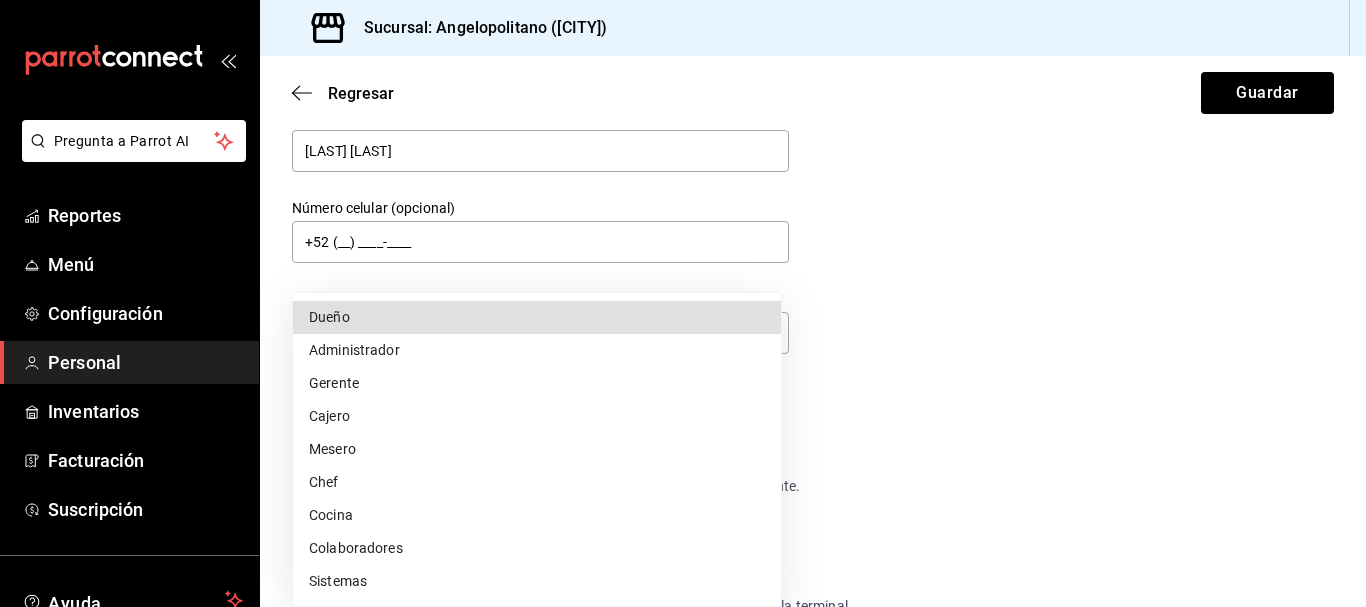click on "Colaboradores" at bounding box center [537, 548] 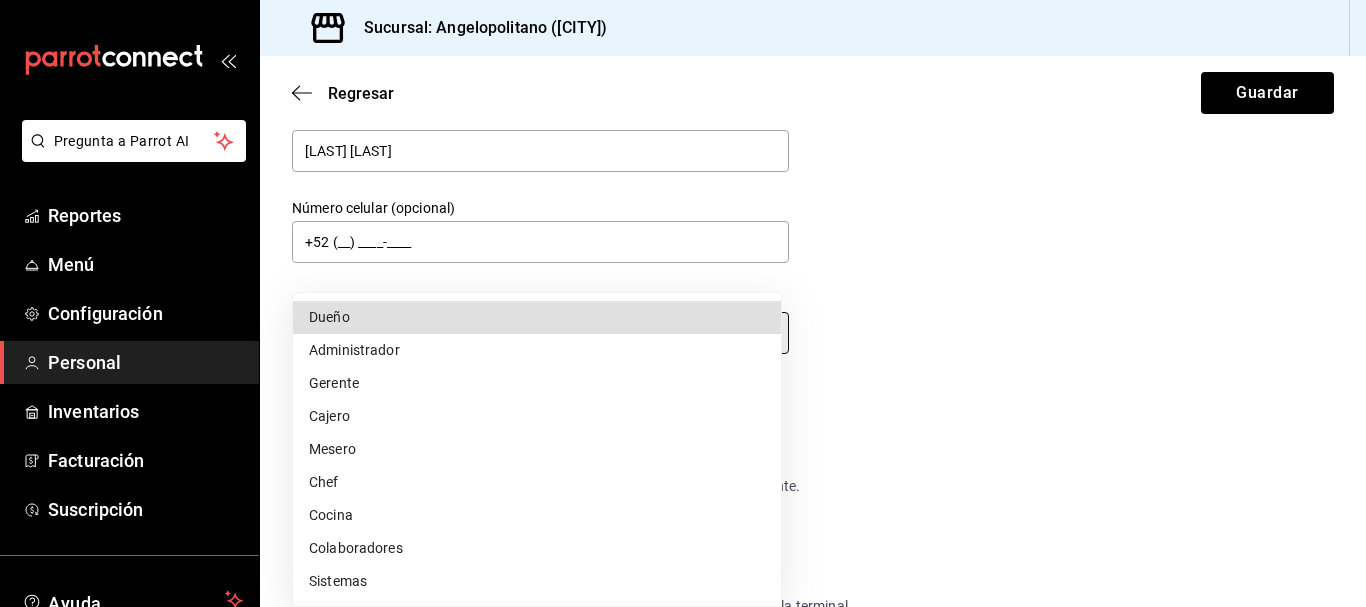 type on "STAFF" 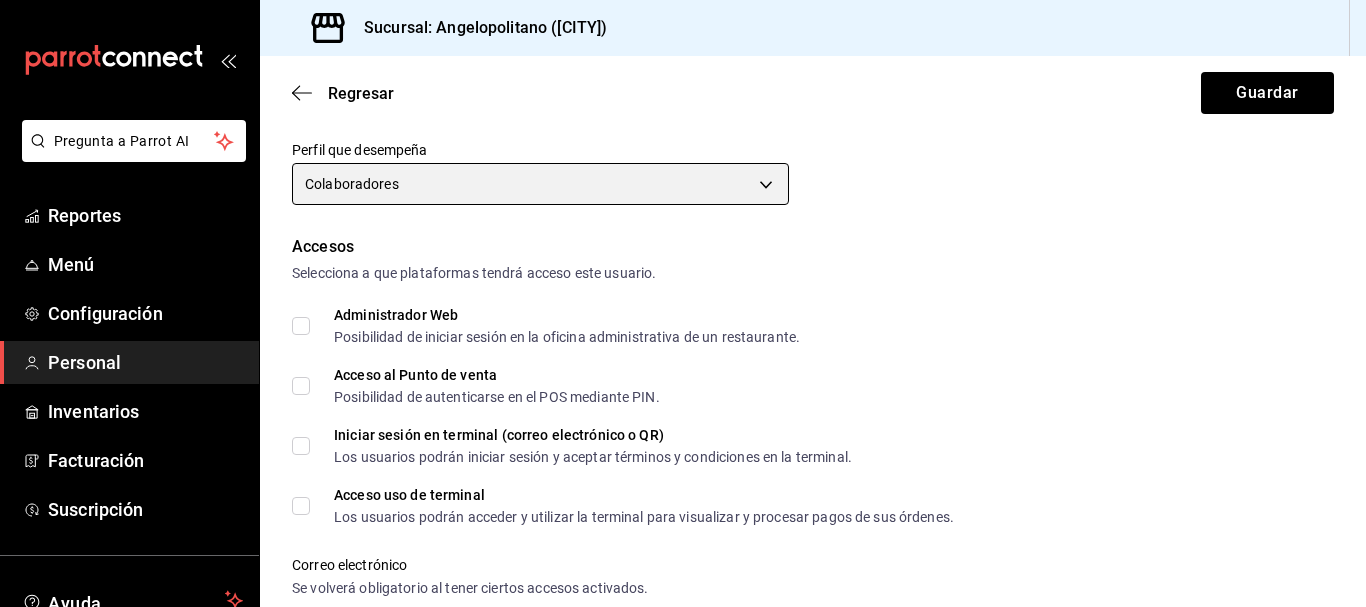 scroll, scrollTop: 341, scrollLeft: 0, axis: vertical 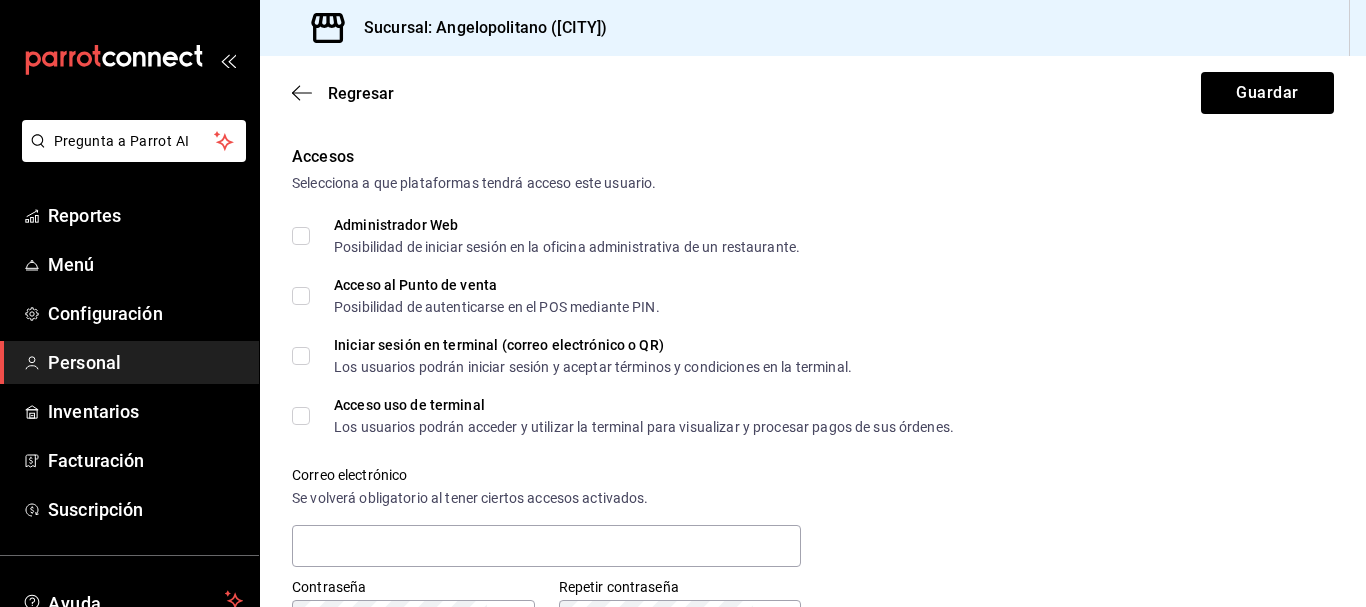 click on "Acceso al Punto de venta Posibilidad de autenticarse en el POS mediante PIN." at bounding box center [301, 296] 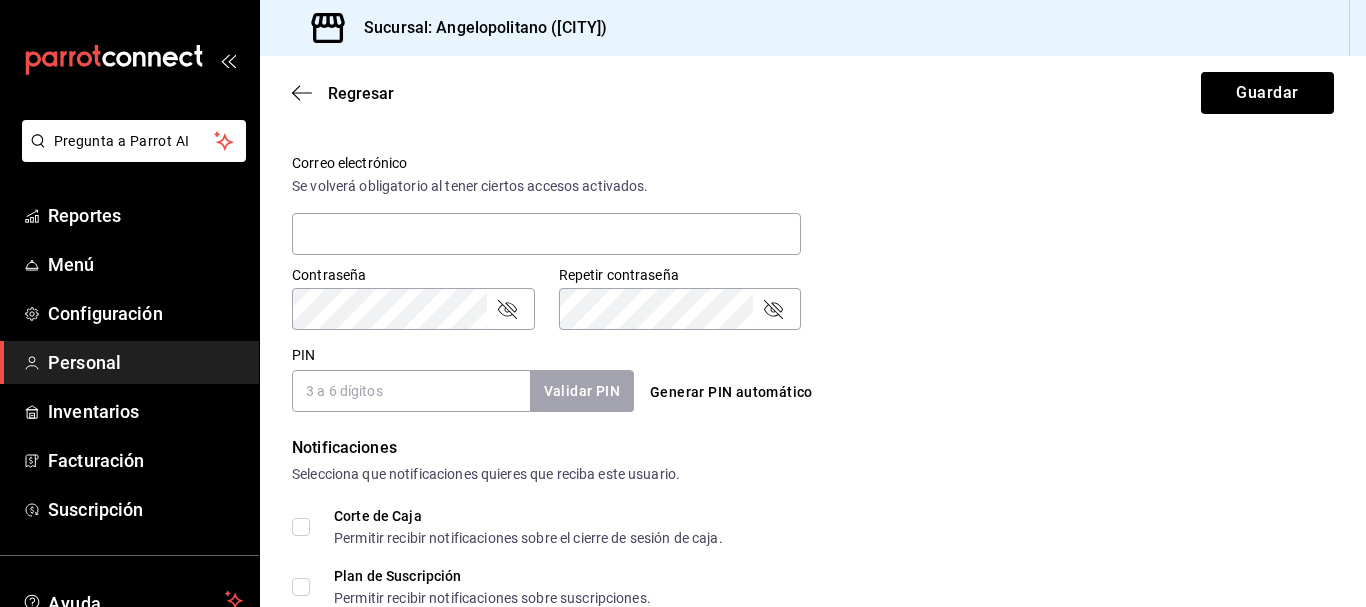 scroll, scrollTop: 769, scrollLeft: 0, axis: vertical 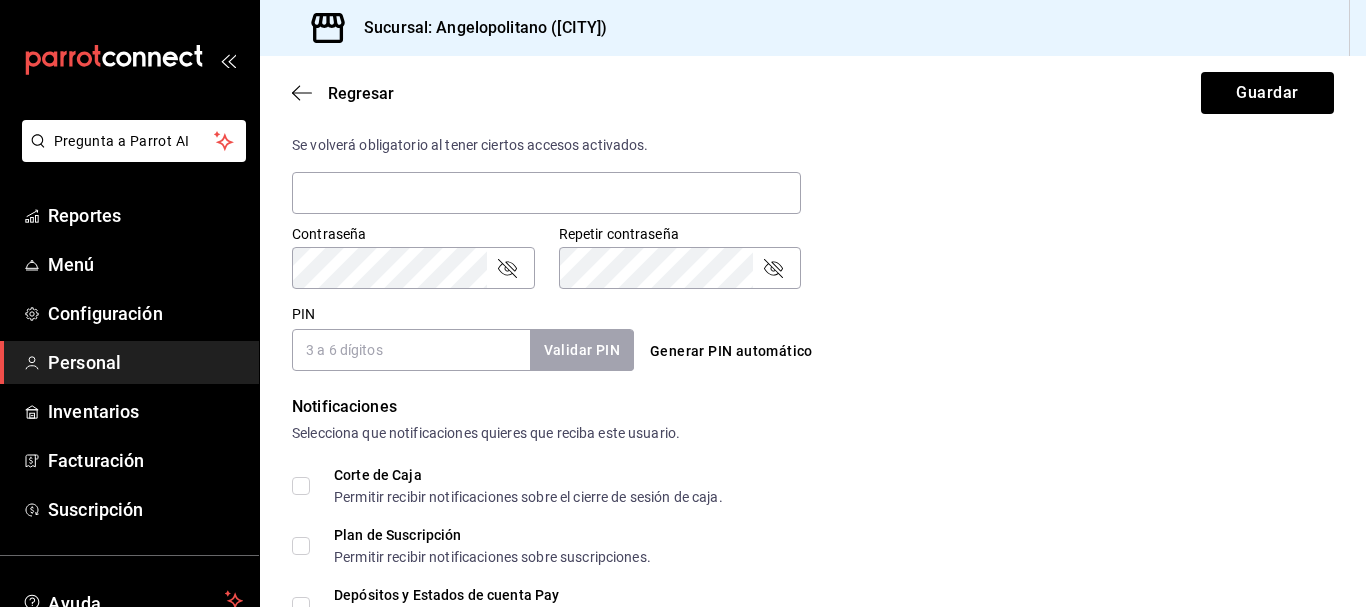 click on "PIN" at bounding box center (411, 350) 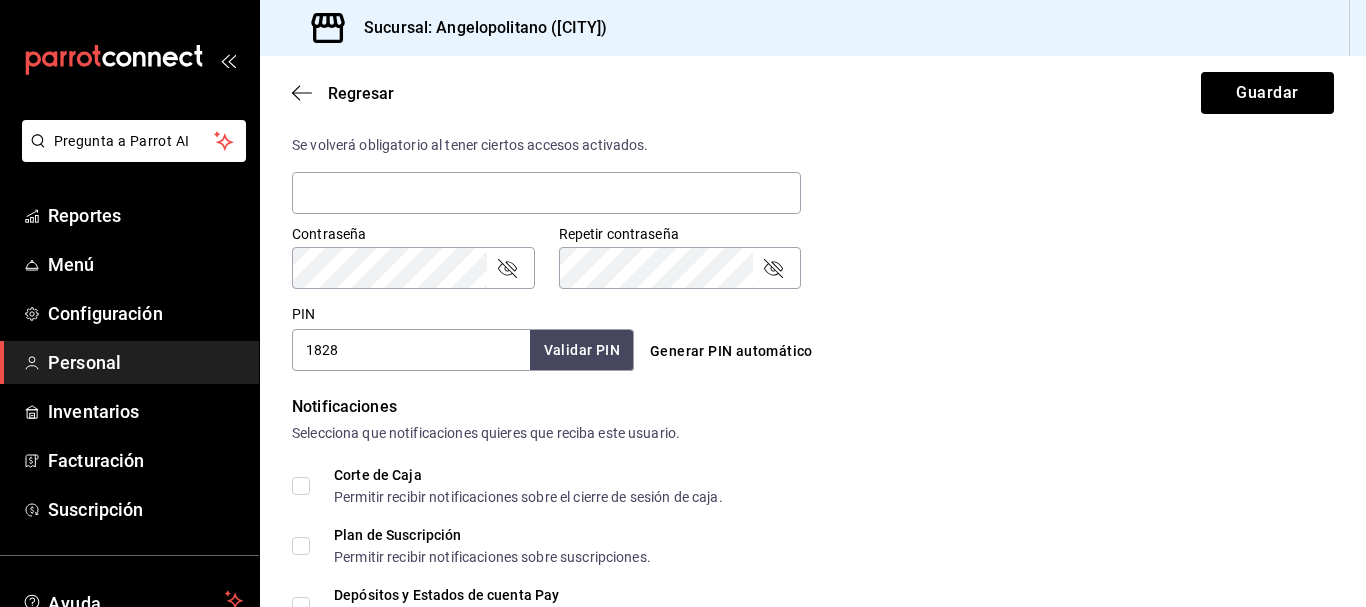 type on "1828" 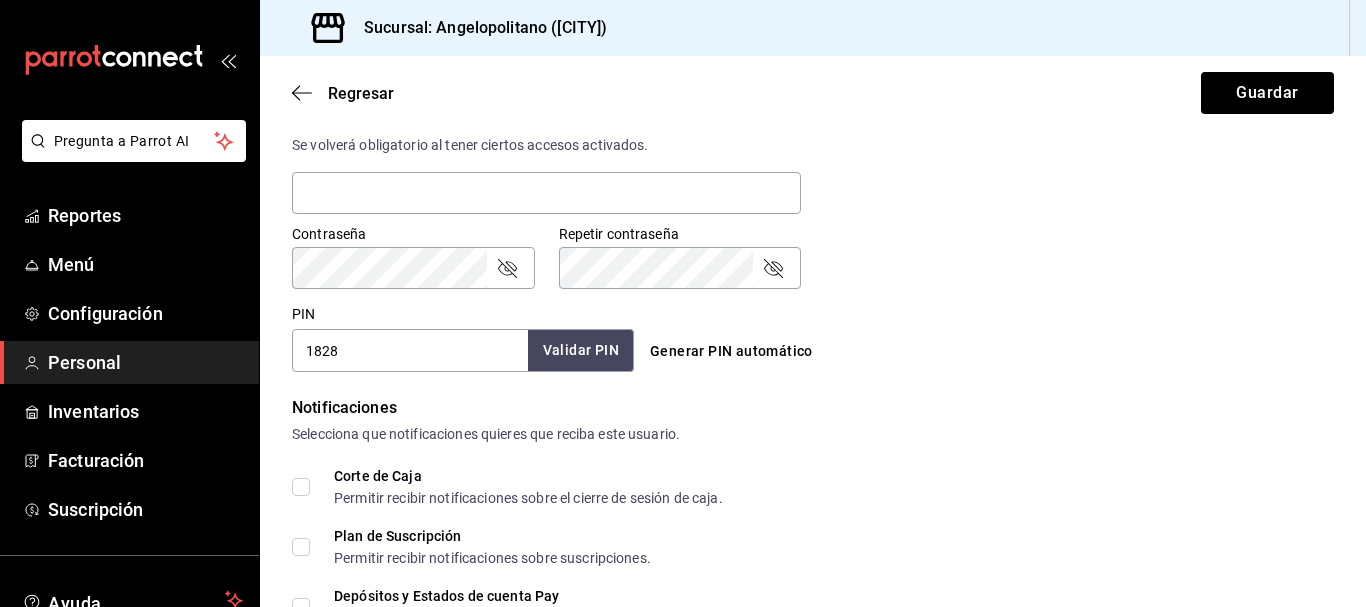 click on "Validar PIN" at bounding box center [581, 350] 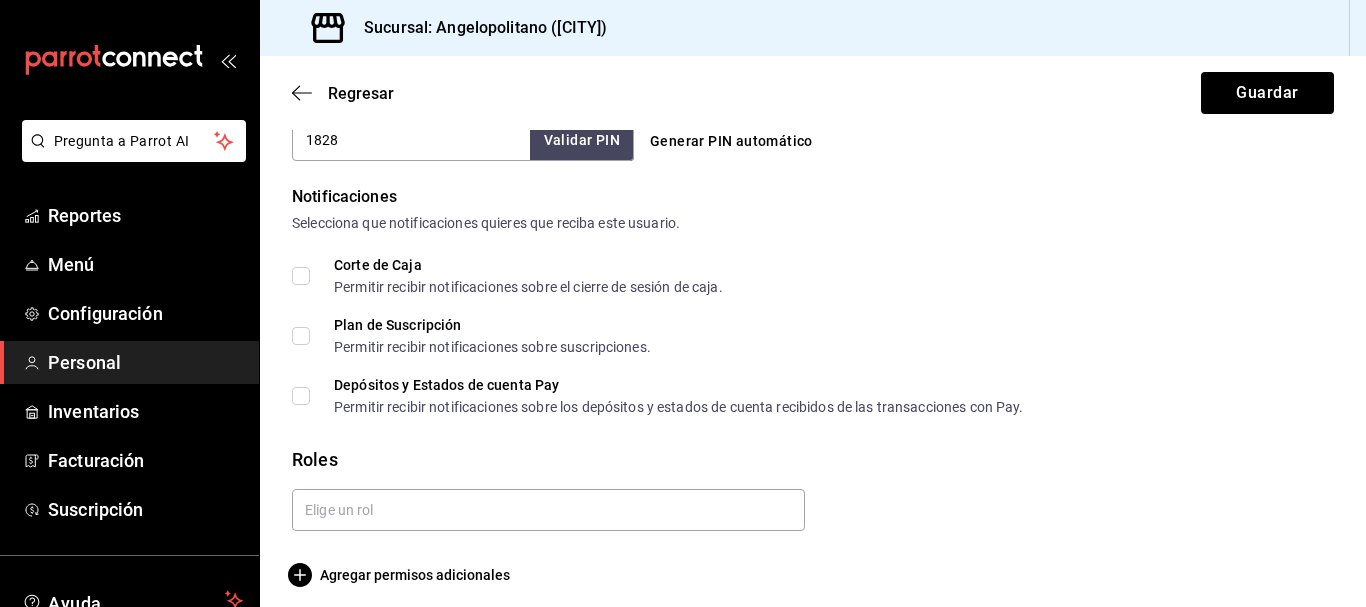 scroll, scrollTop: 991, scrollLeft: 0, axis: vertical 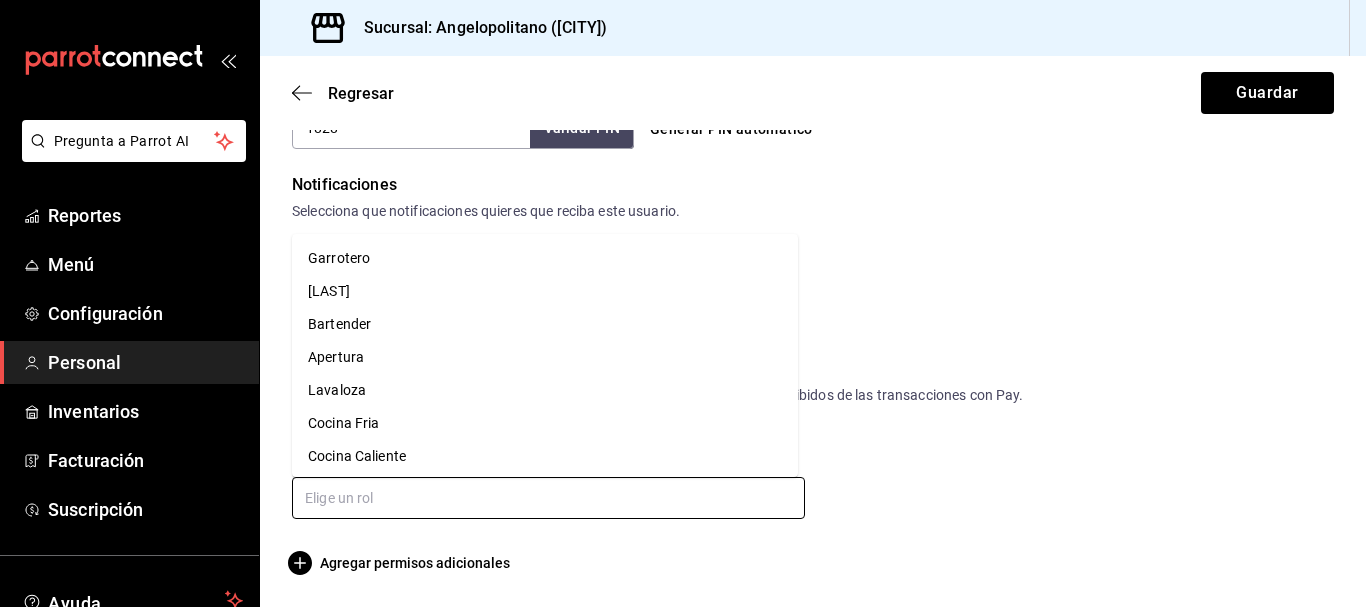 click at bounding box center (548, 498) 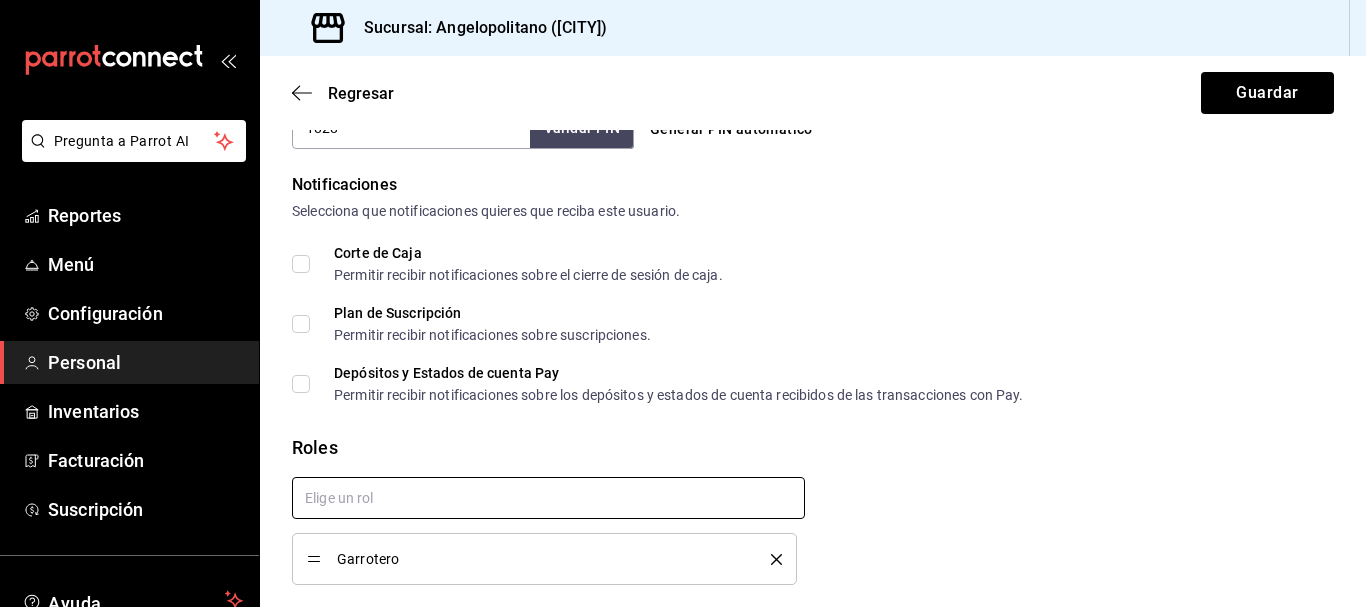 scroll, scrollTop: 1057, scrollLeft: 0, axis: vertical 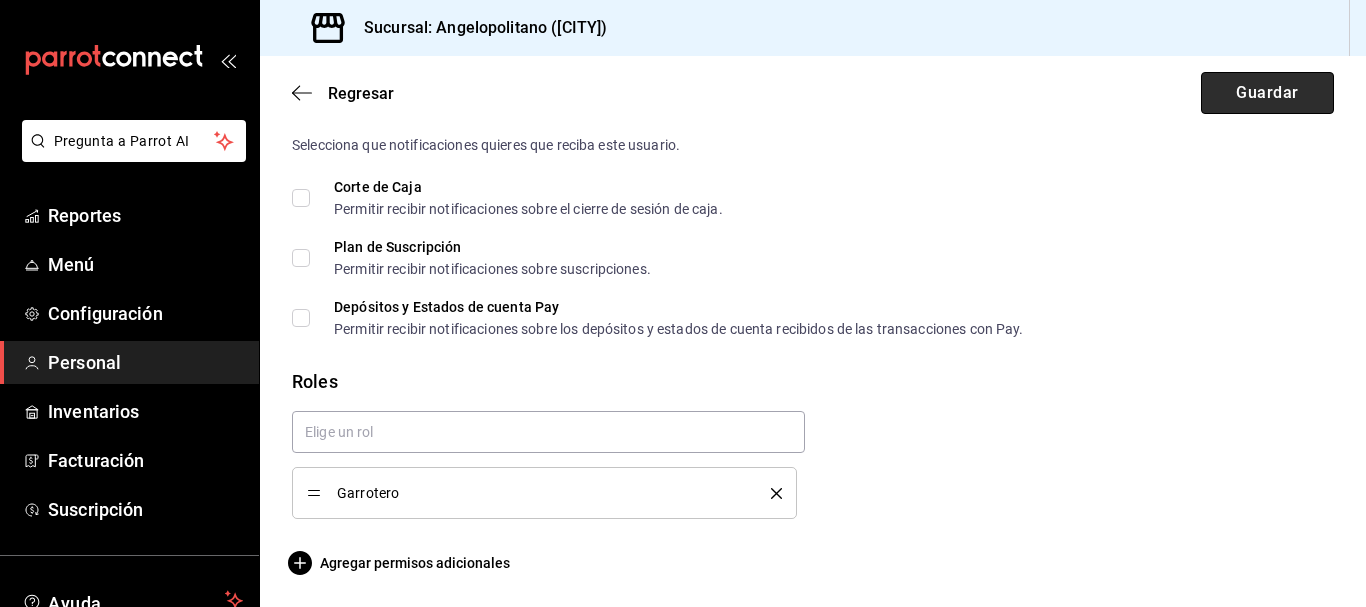 click on "Guardar" at bounding box center (1267, 93) 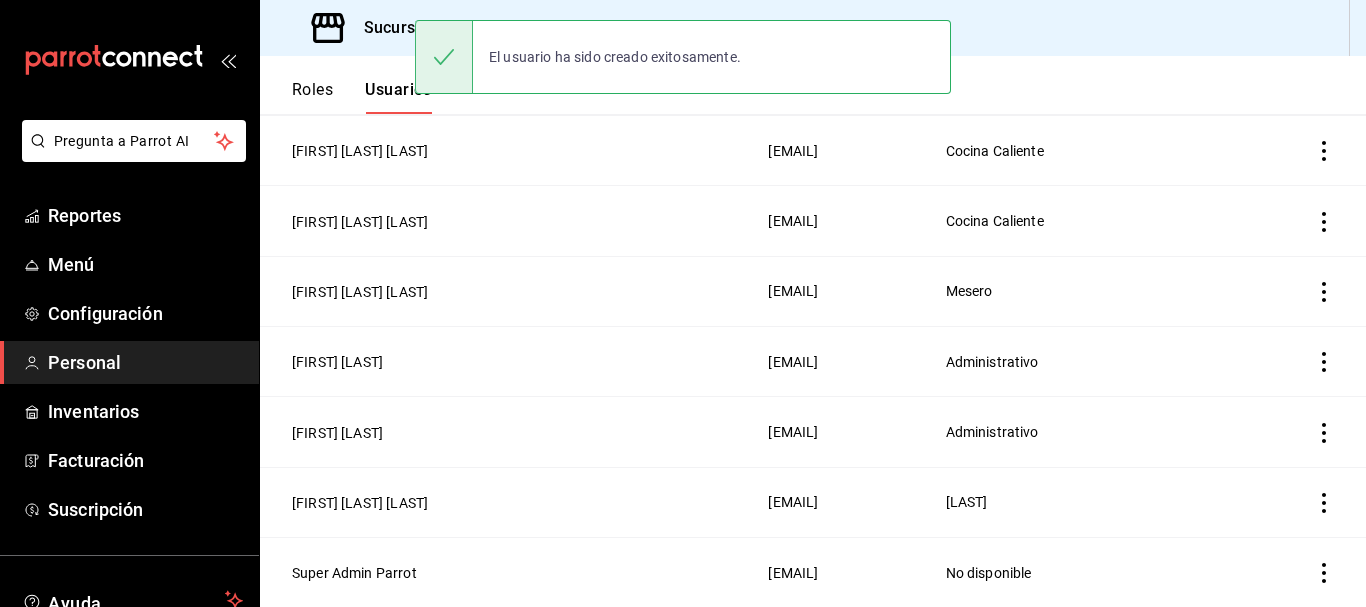 scroll, scrollTop: 678, scrollLeft: 0, axis: vertical 